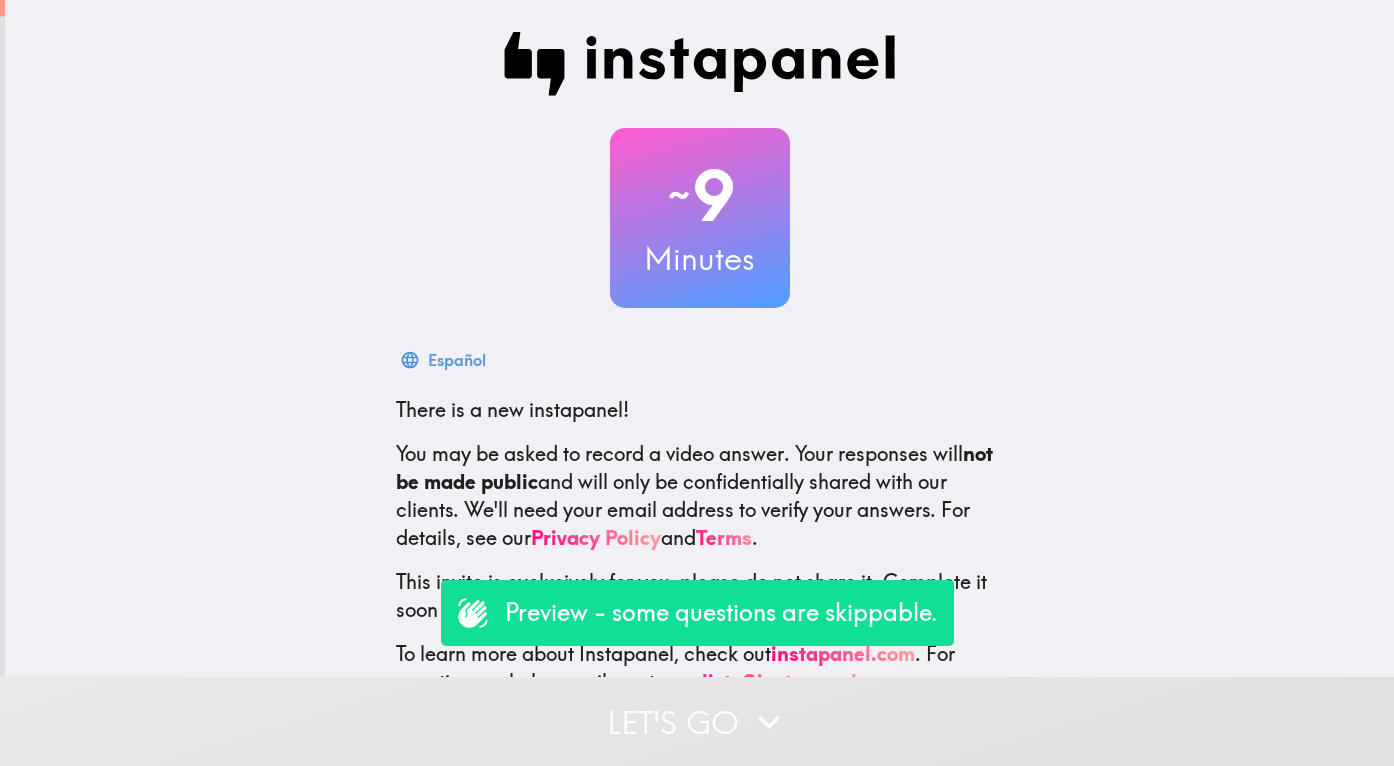 scroll, scrollTop: 0, scrollLeft: 0, axis: both 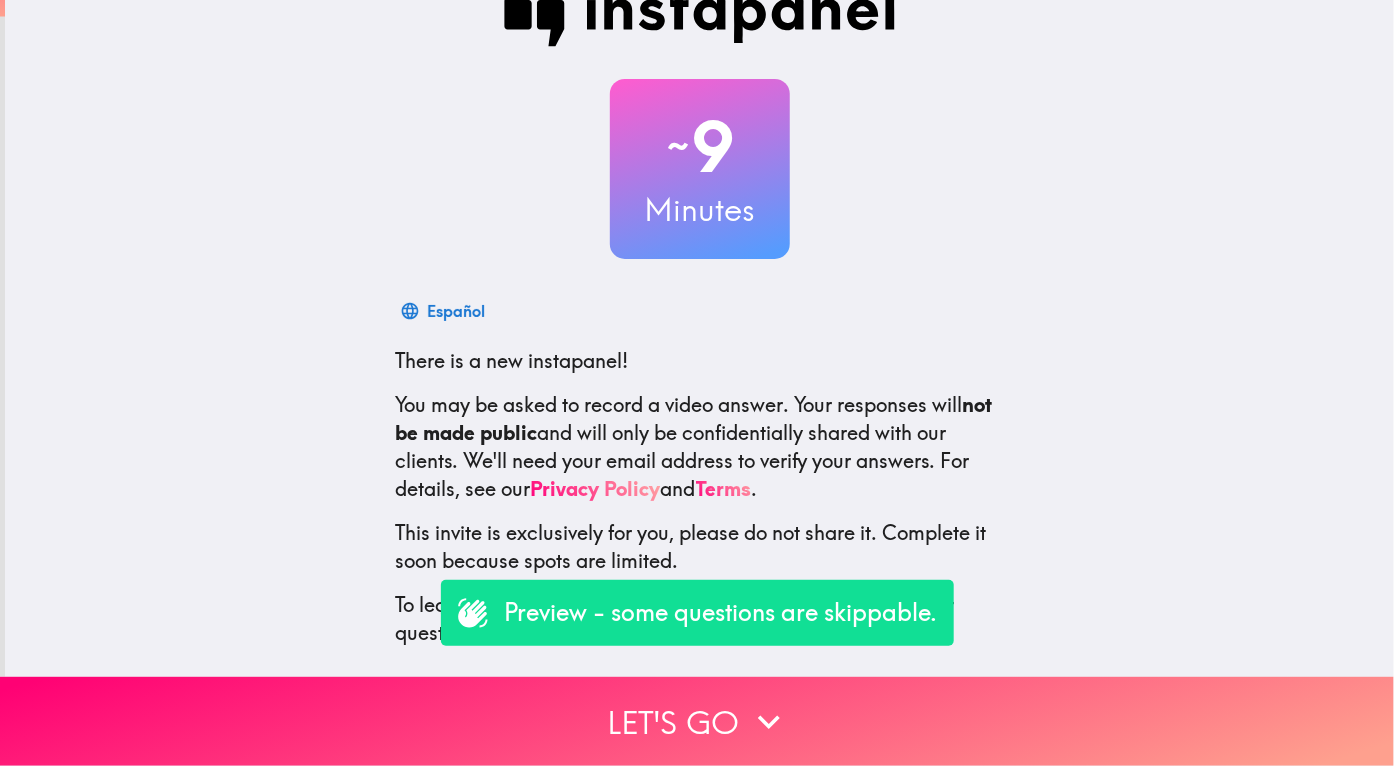click on "Preview - some questions are skippable." at bounding box center [721, 613] 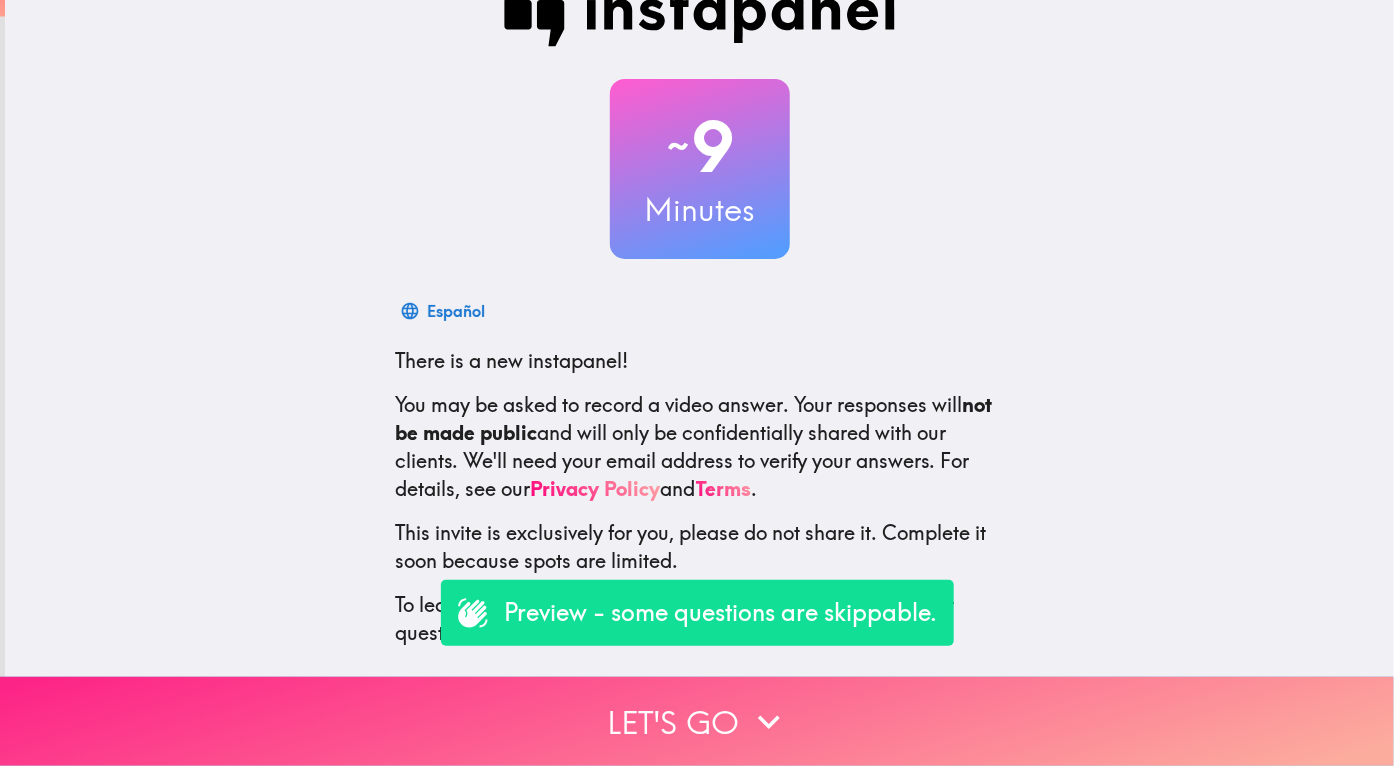 click on "Let's go" at bounding box center [697, 721] 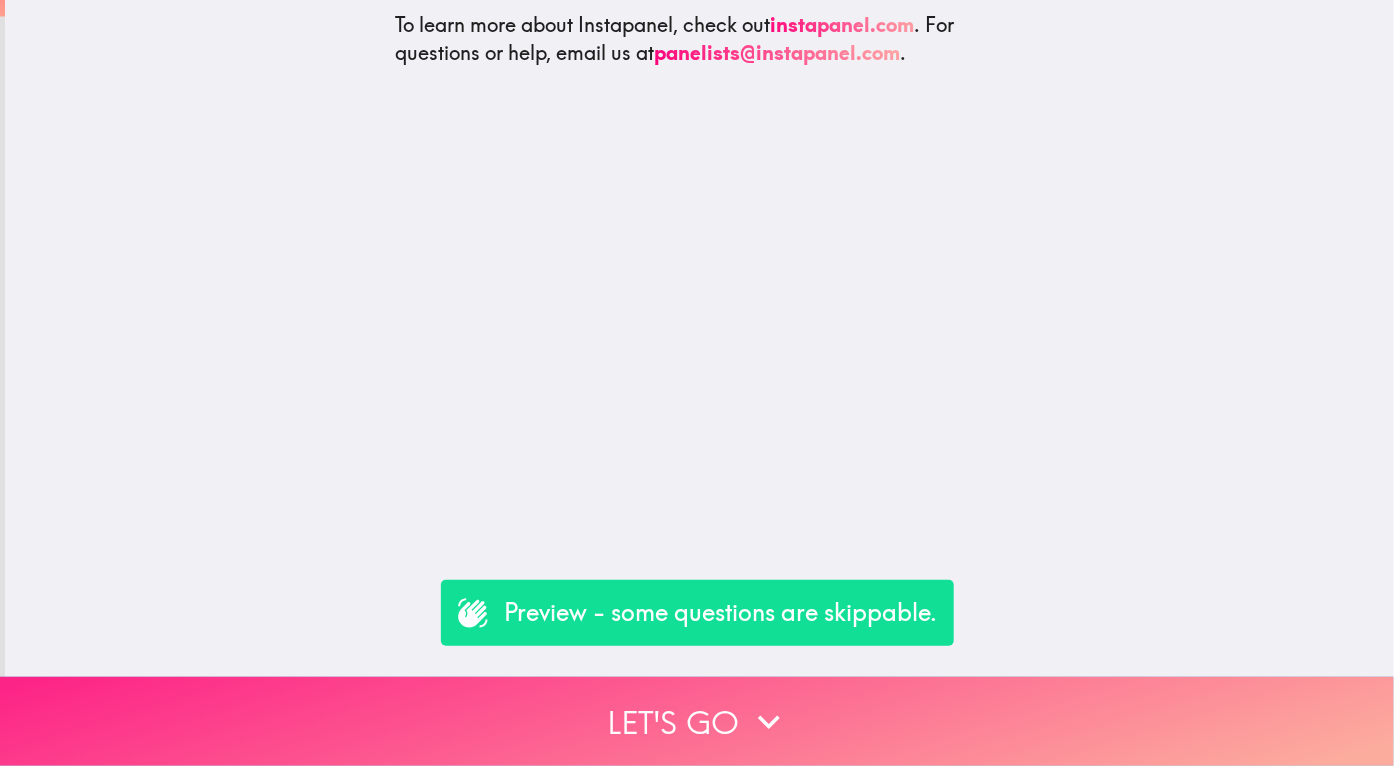 scroll, scrollTop: 0, scrollLeft: 0, axis: both 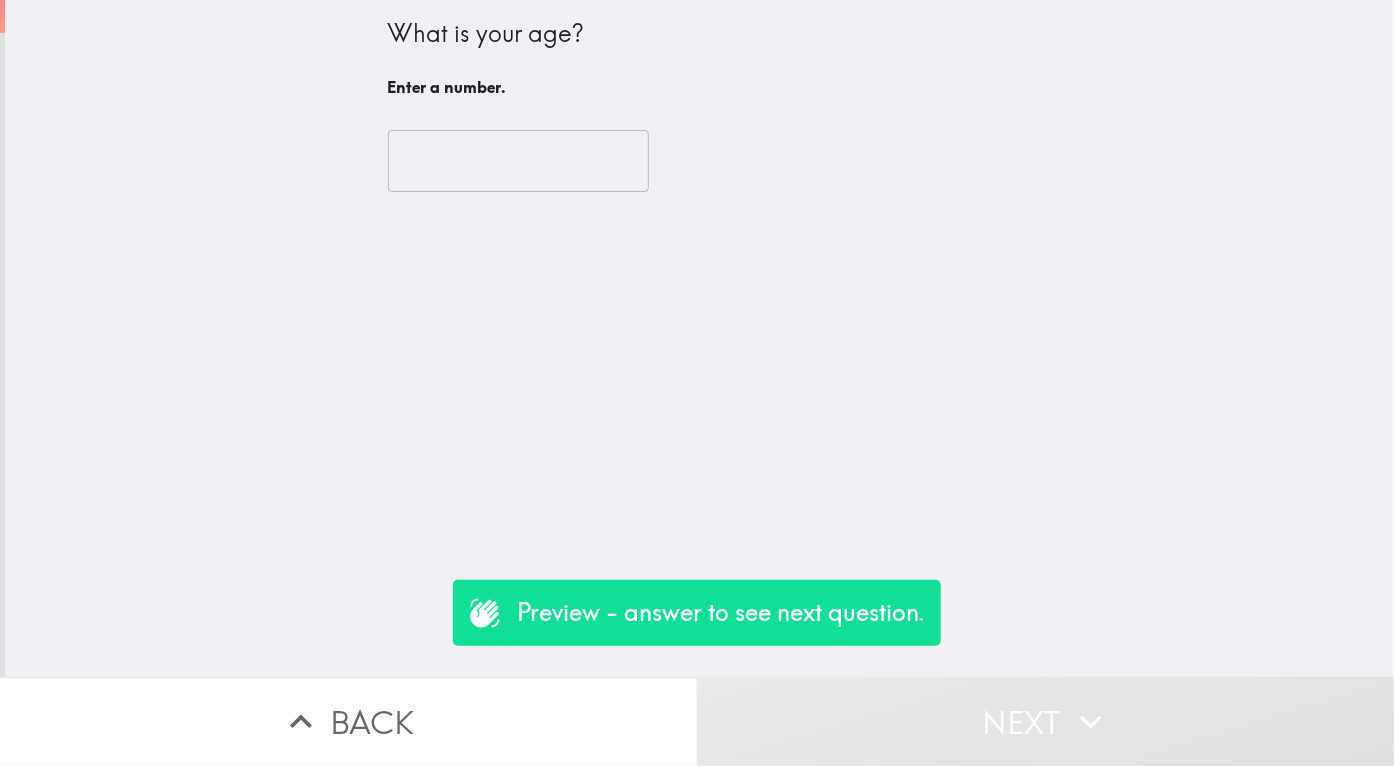 click at bounding box center [518, 161] 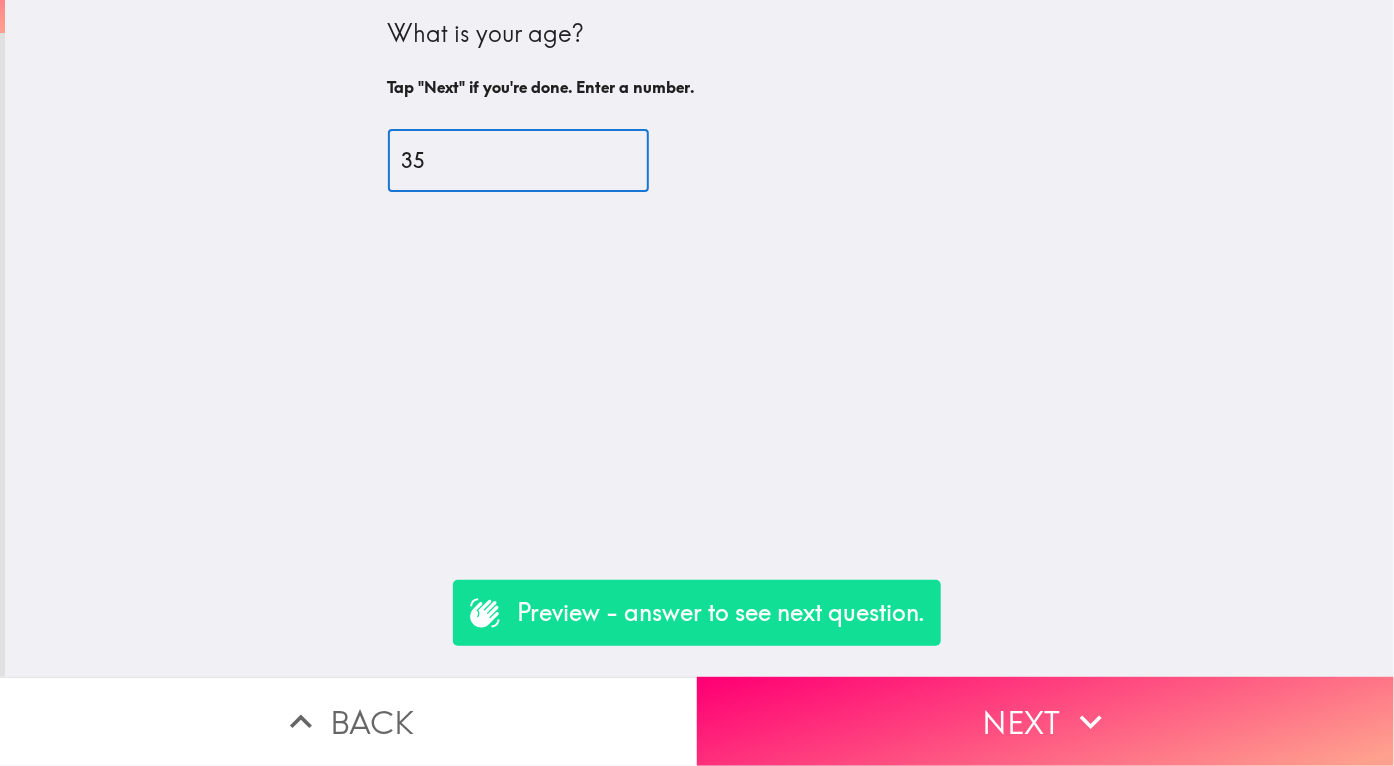 type on "35" 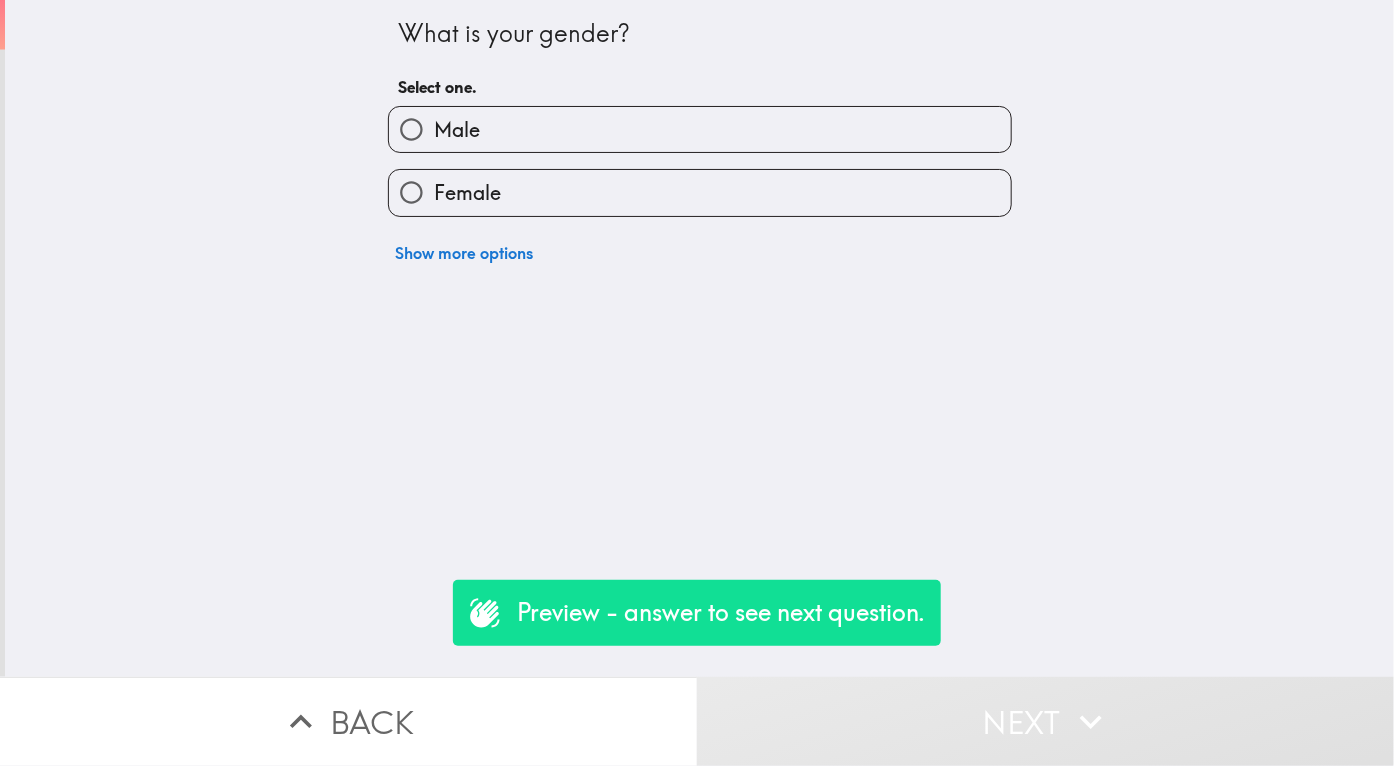 click on "Female" at bounding box center [700, 192] 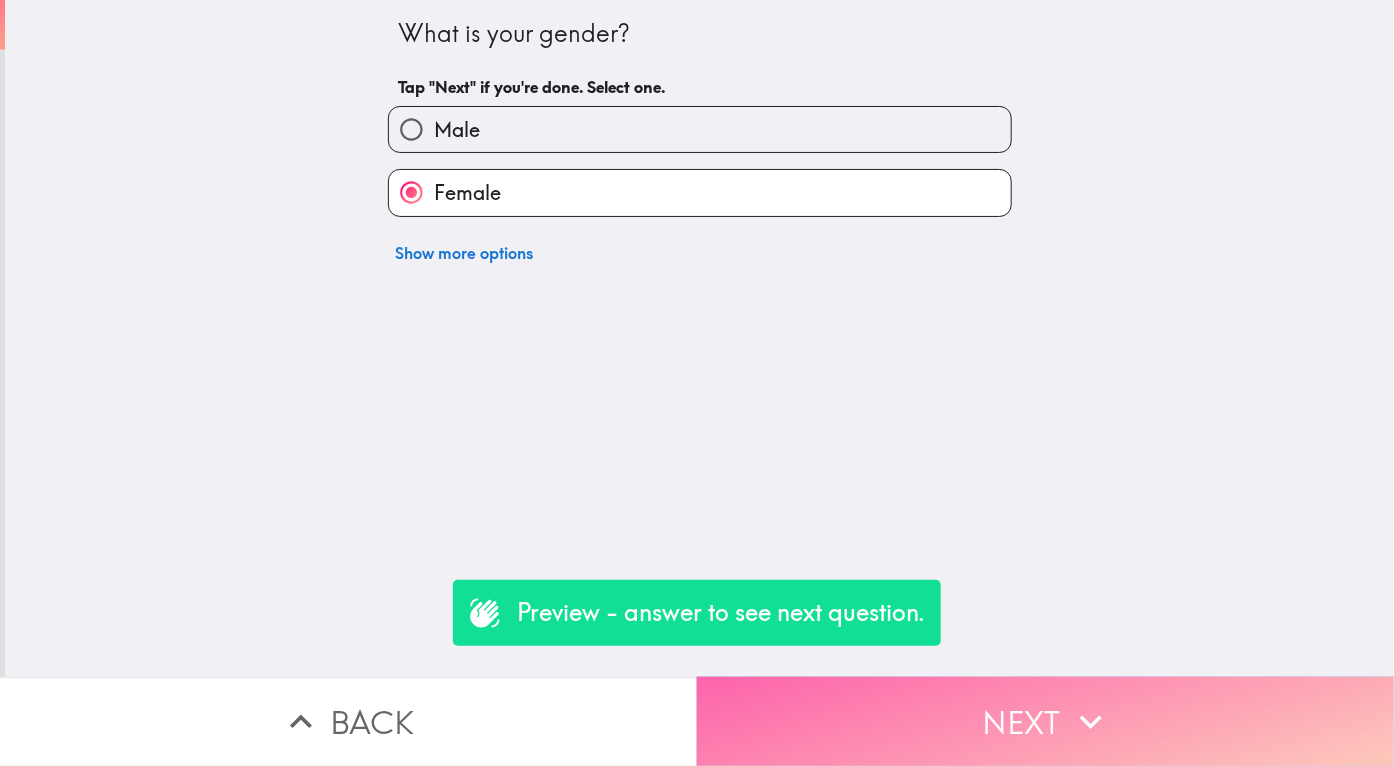 click on "Next" at bounding box center (1045, 721) 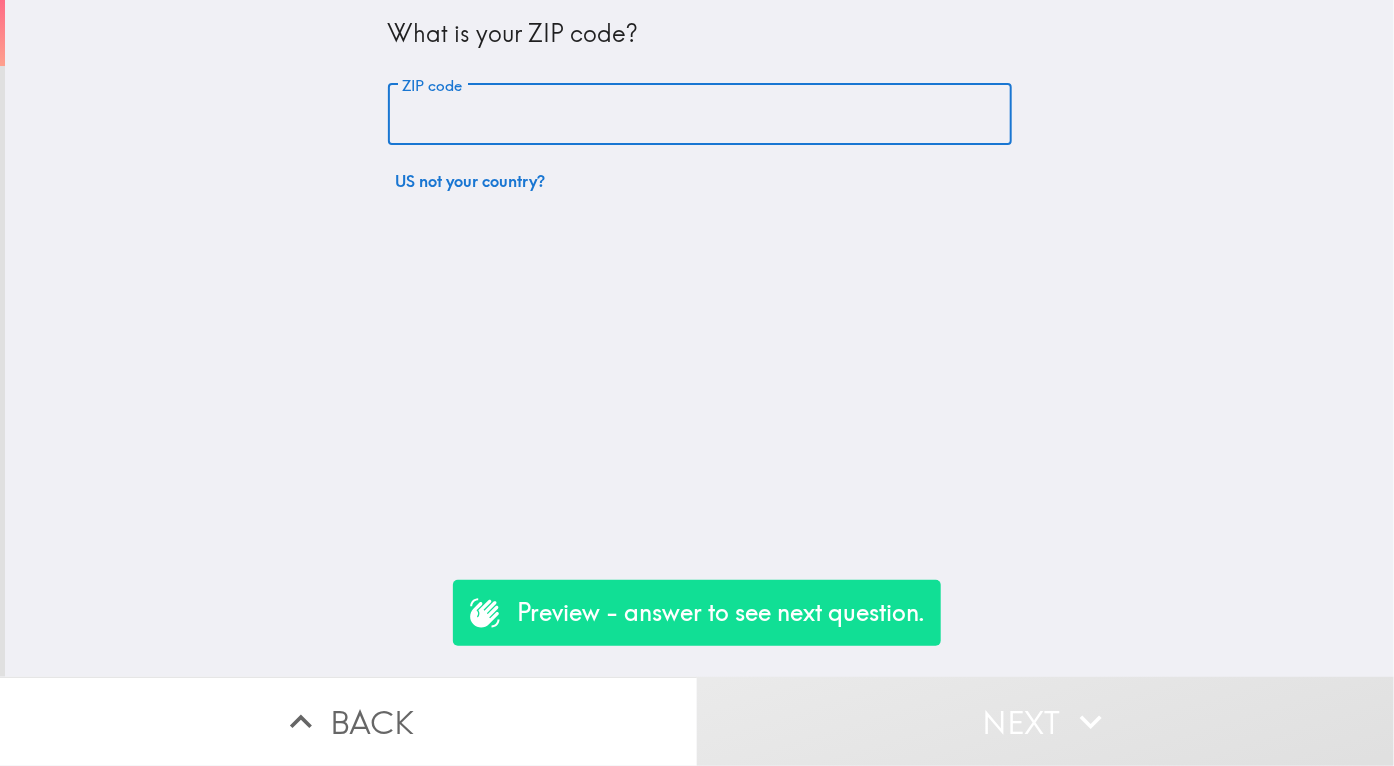 click on "ZIP code" at bounding box center [700, 115] 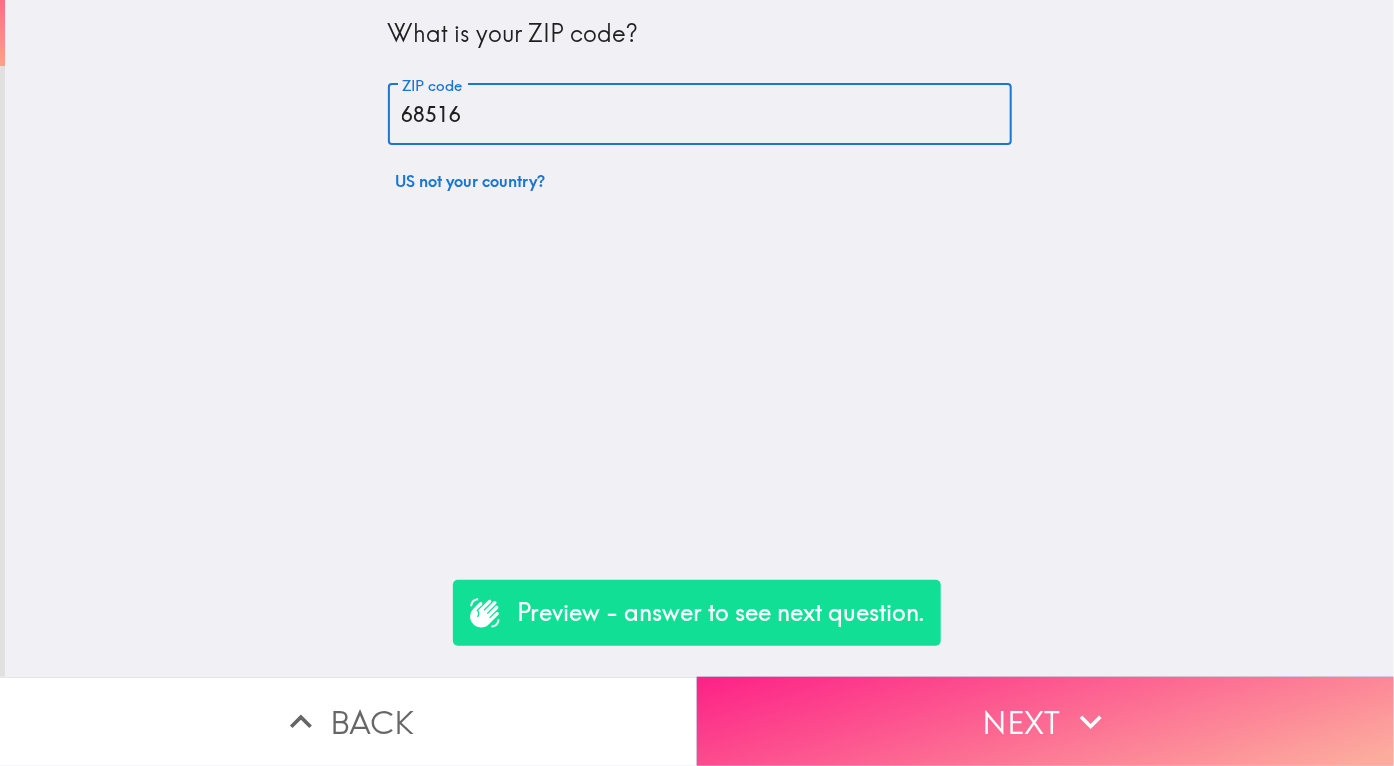 type on "68516" 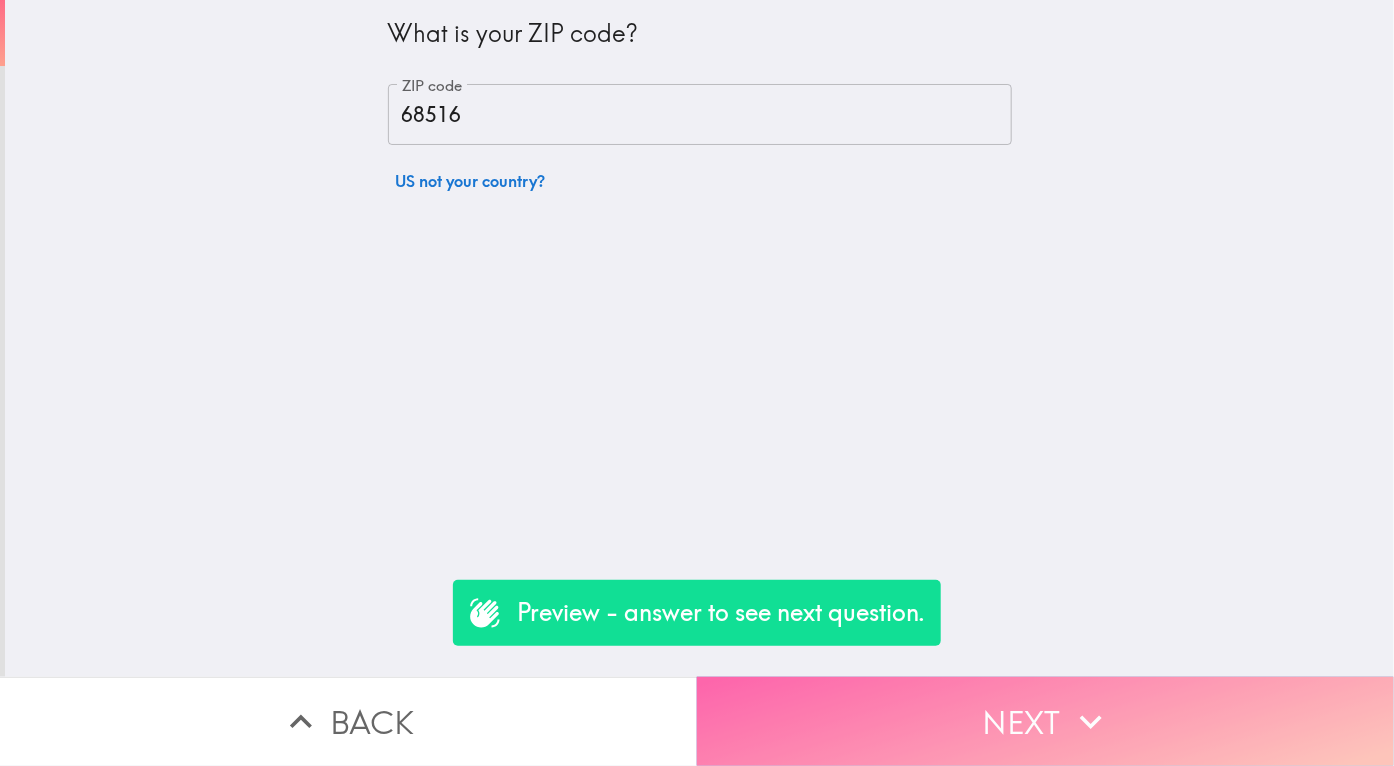 click on "Next" at bounding box center [1045, 721] 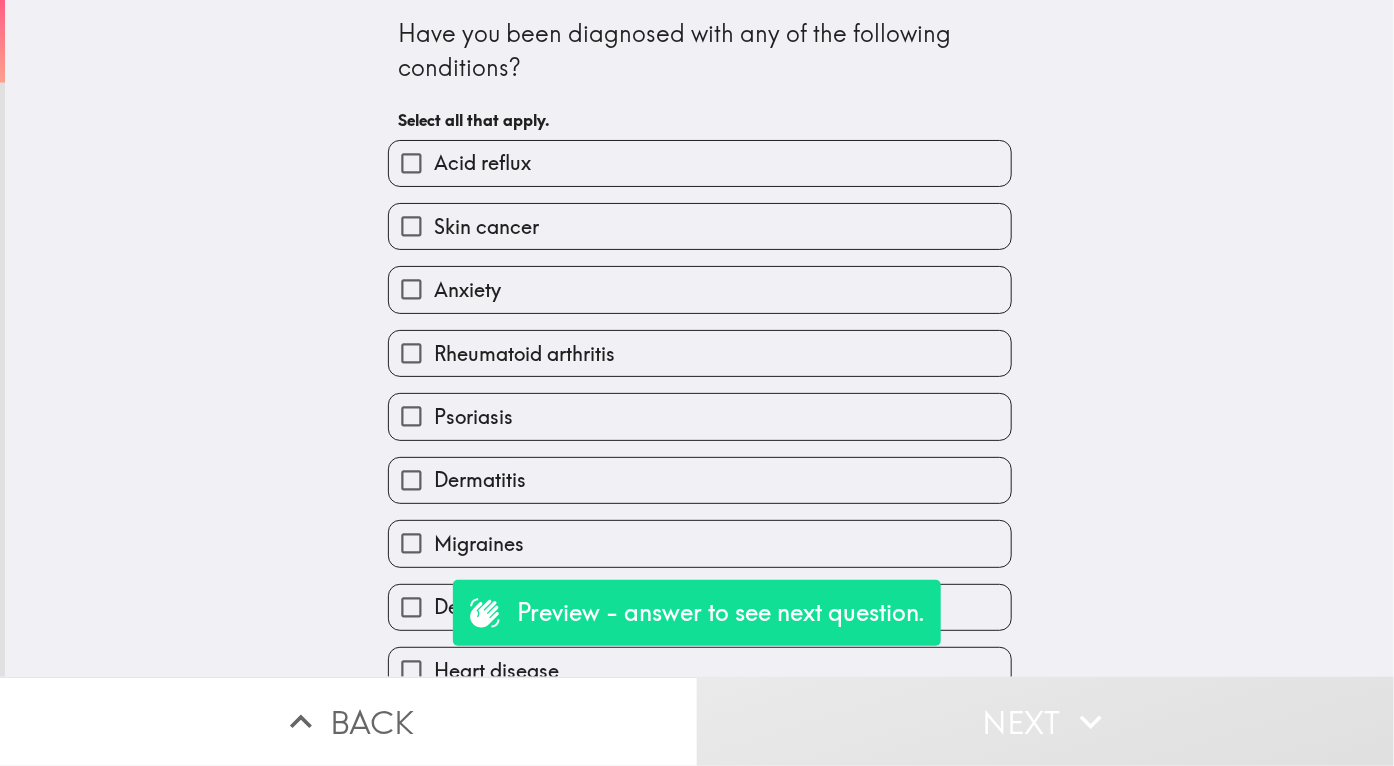 click on "Skin cancer" at bounding box center (692, 218) 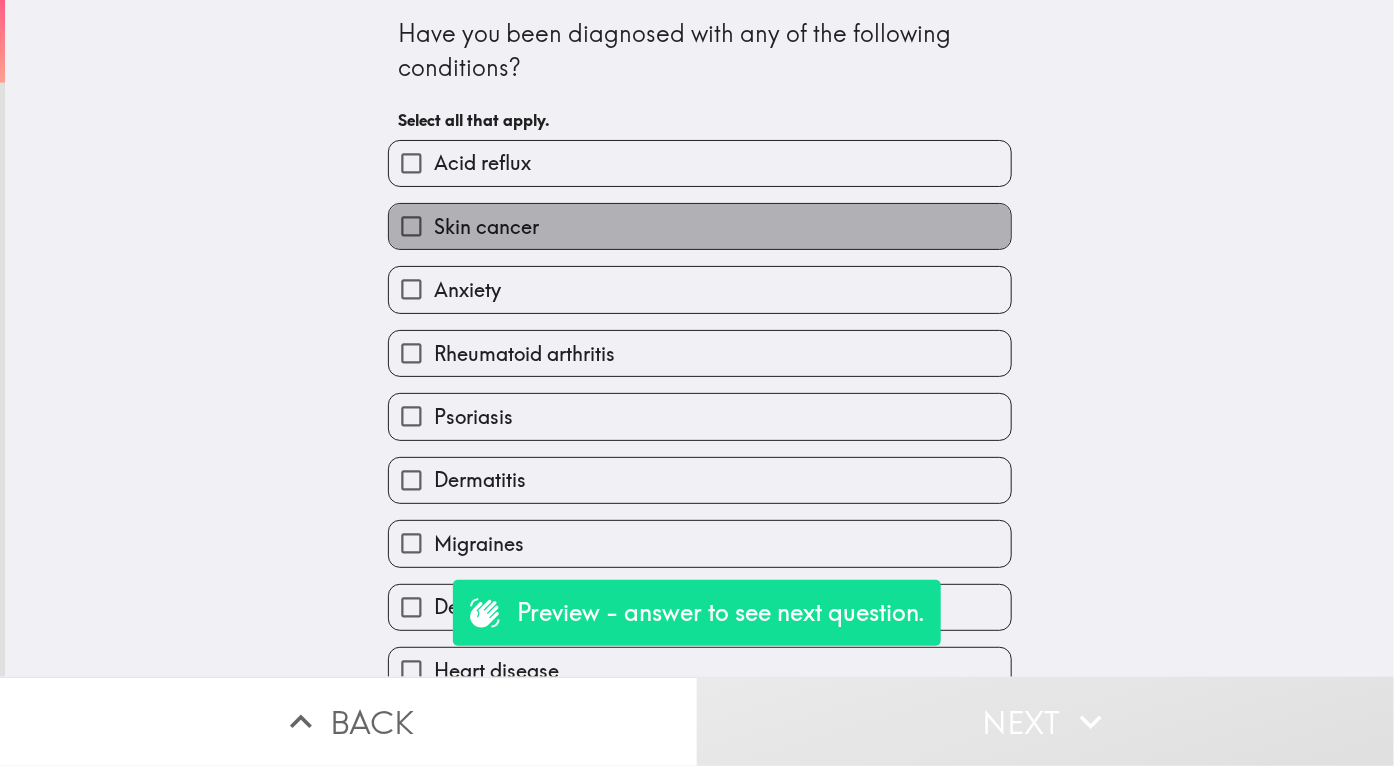 click on "Skin cancer" at bounding box center (700, 226) 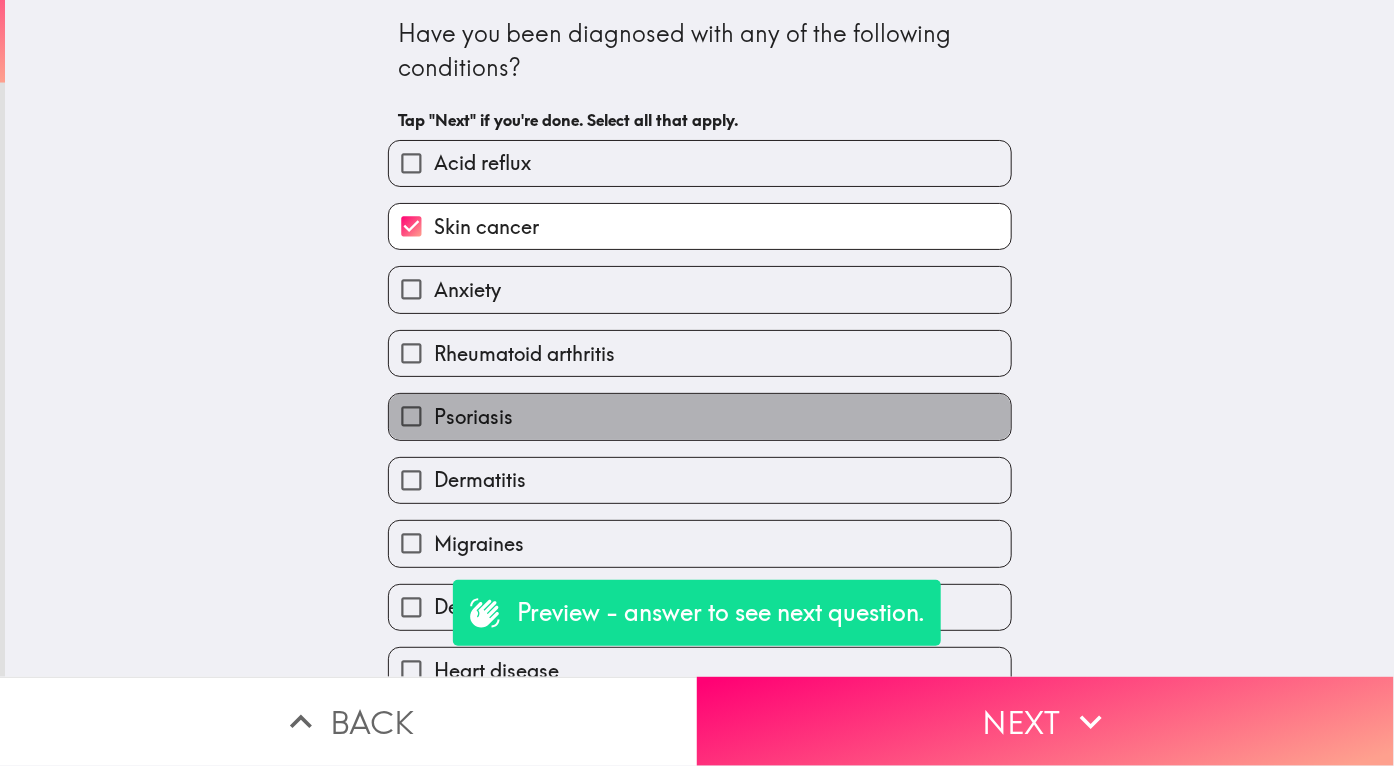 click on "Psoriasis" at bounding box center (700, 416) 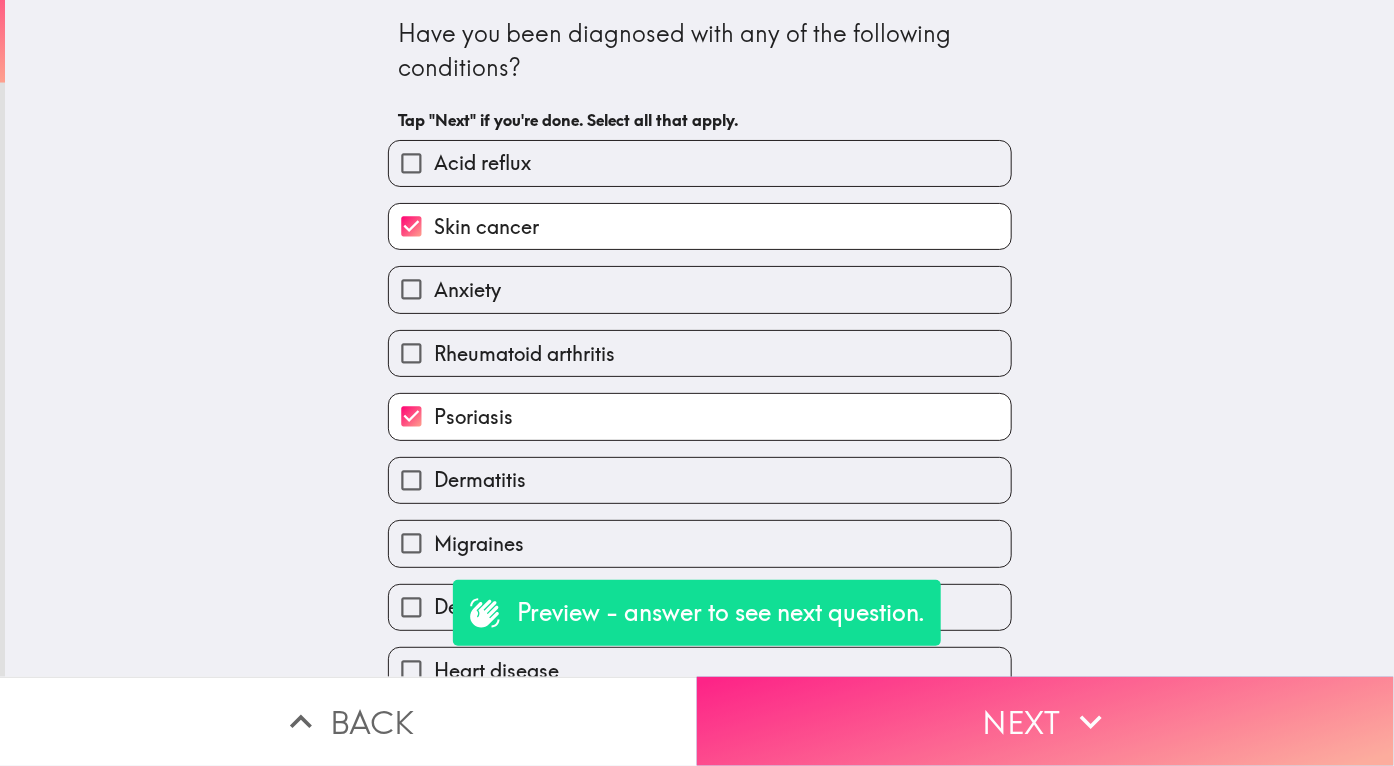 click on "Next" at bounding box center [1045, 721] 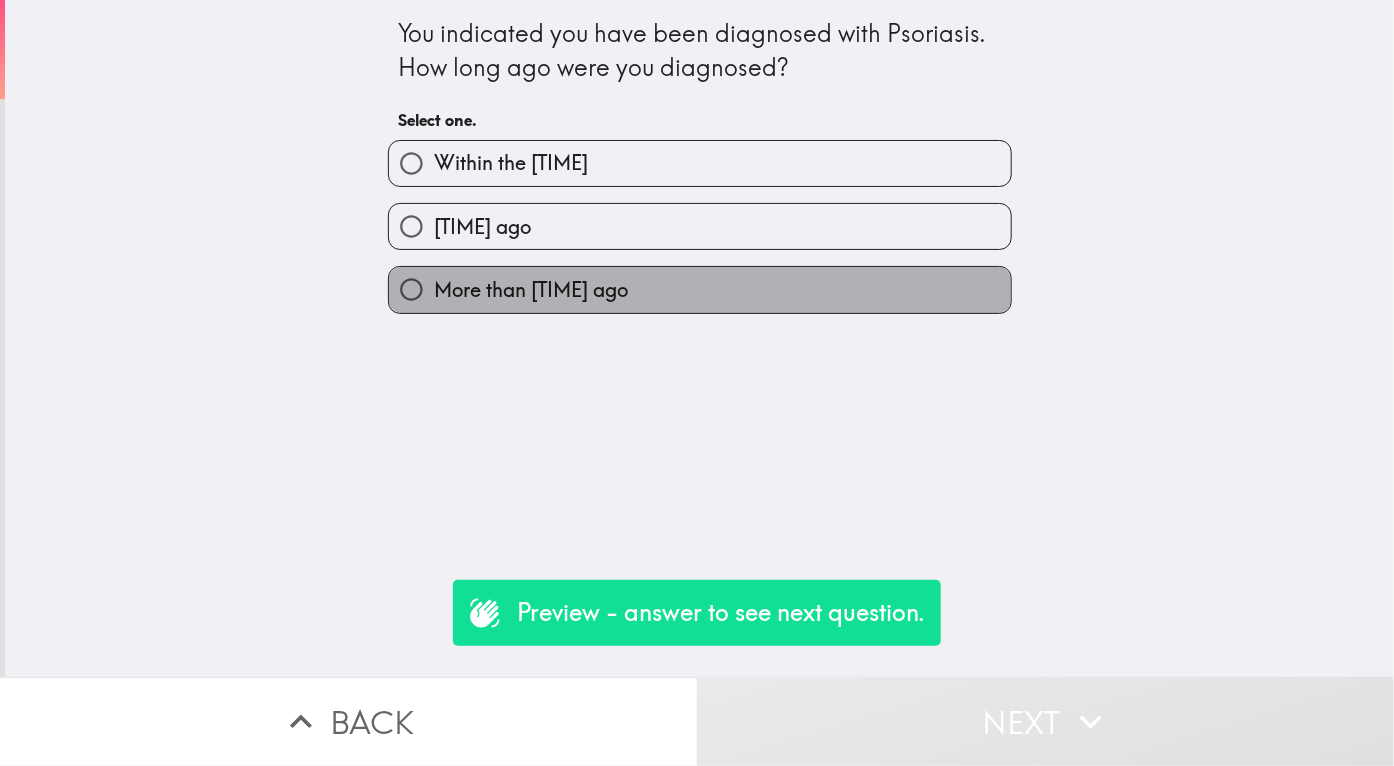 click on "More than [TIME] ago" at bounding box center [531, 290] 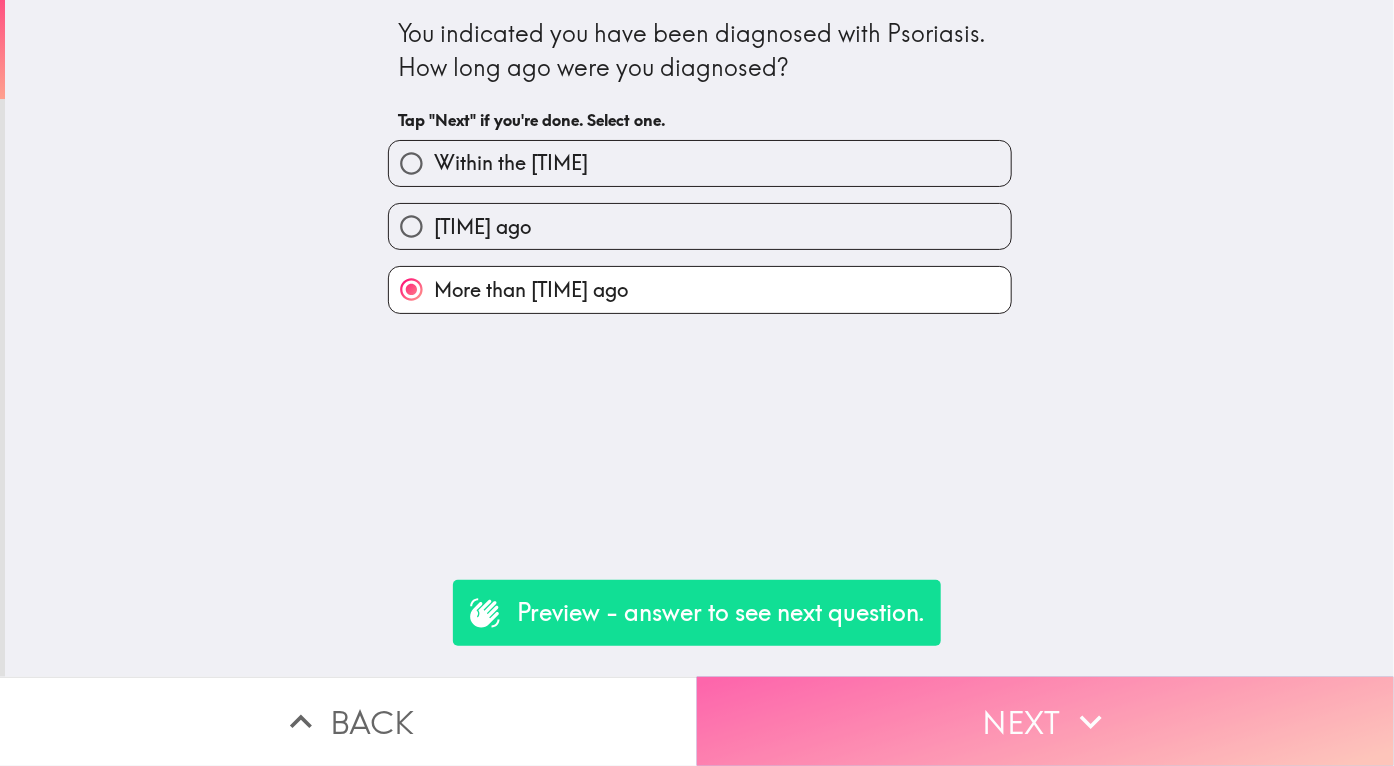 click on "Next" at bounding box center [1045, 721] 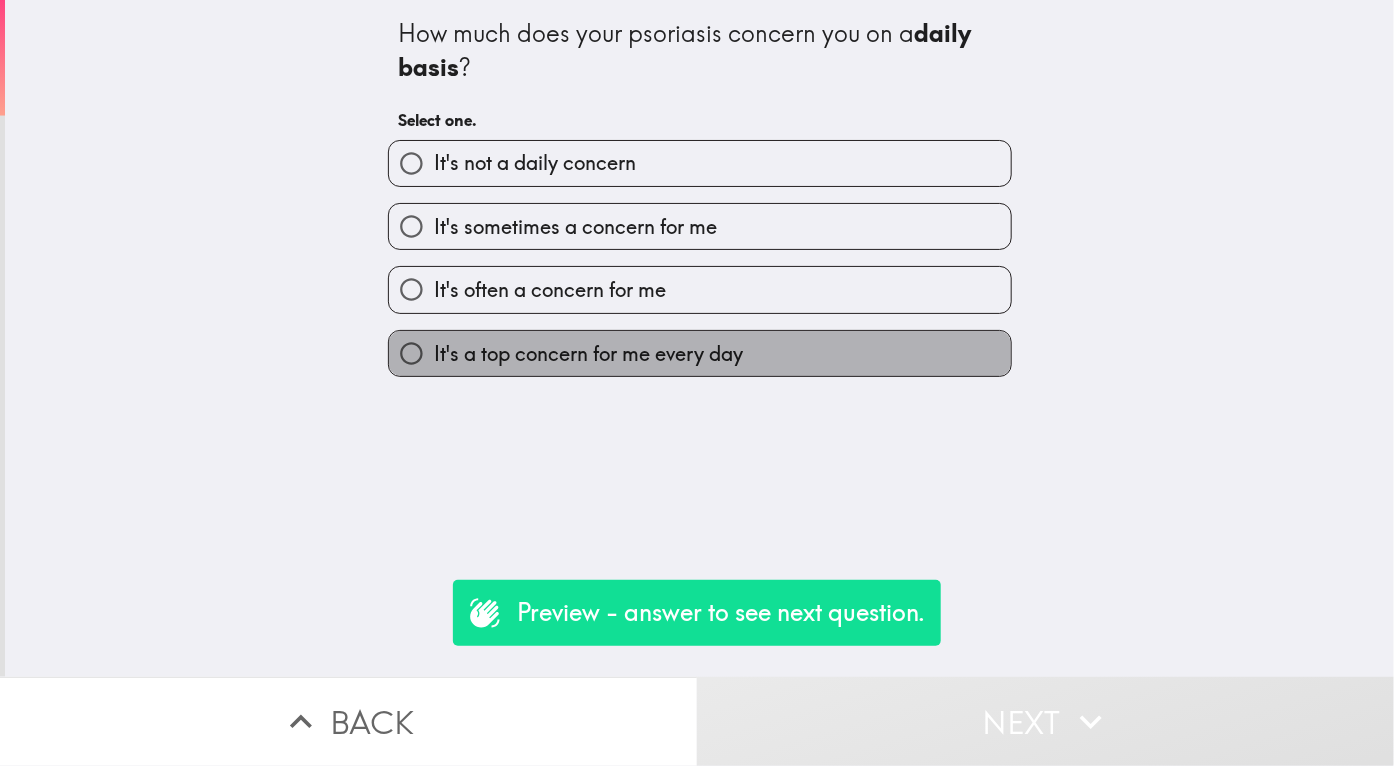 click on "It's a top concern for me every day" at bounding box center [588, 354] 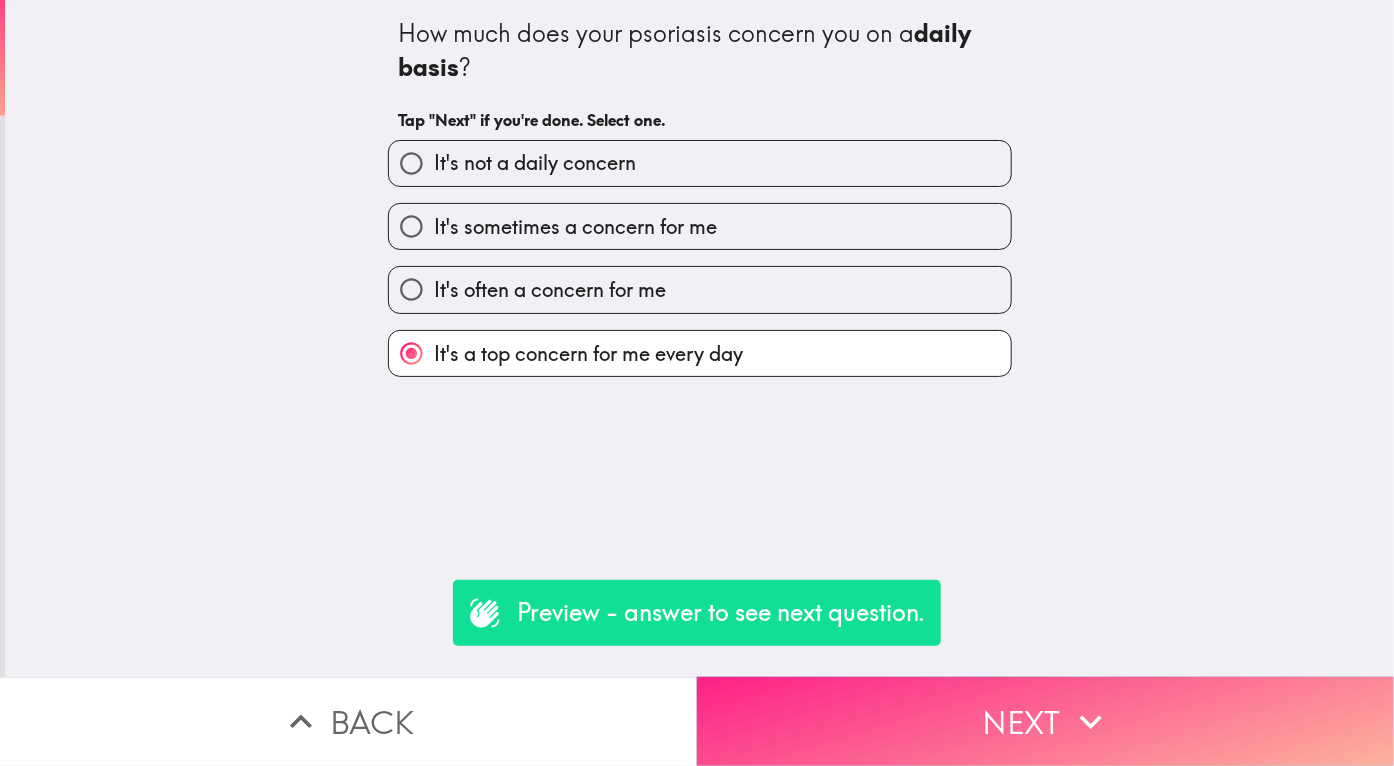 click on "Next" at bounding box center (1045, 721) 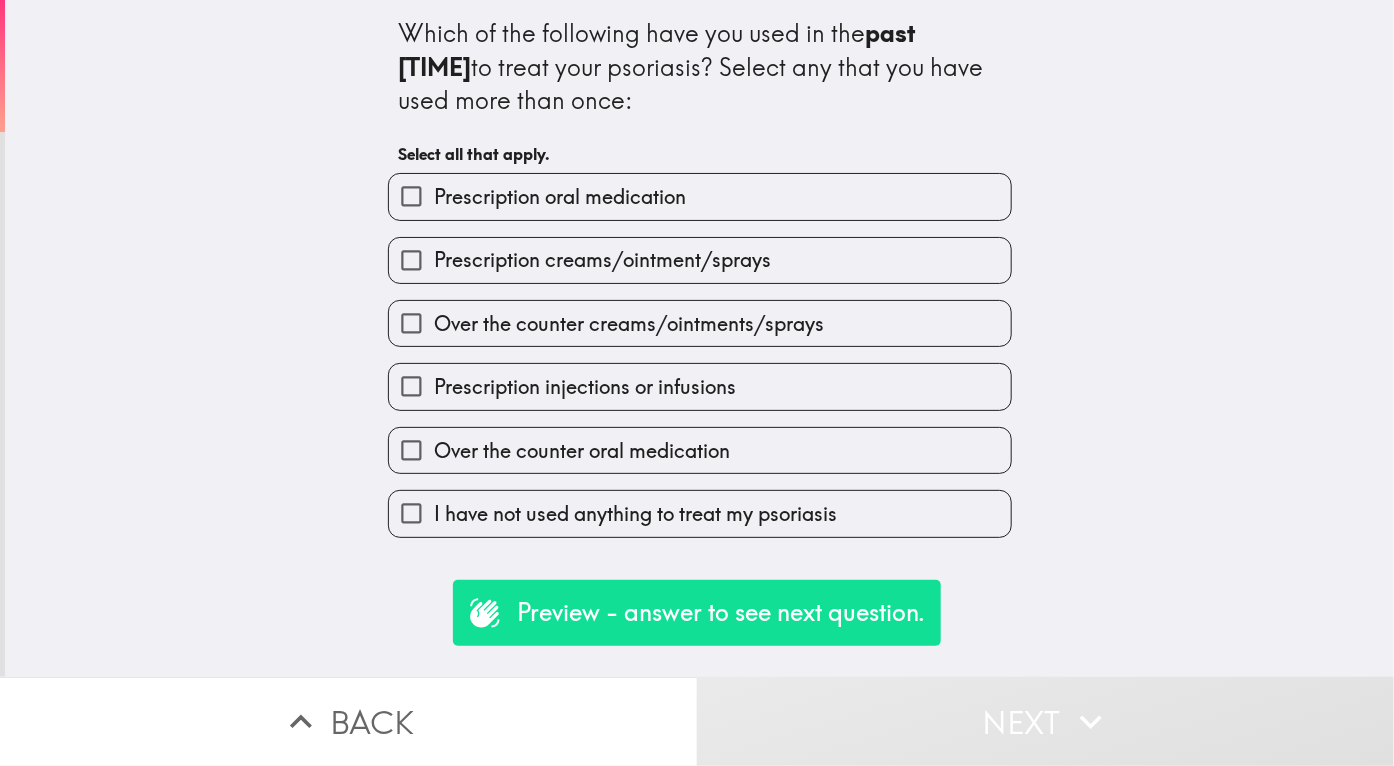 click on "Prescription oral medication" at bounding box center (700, 196) 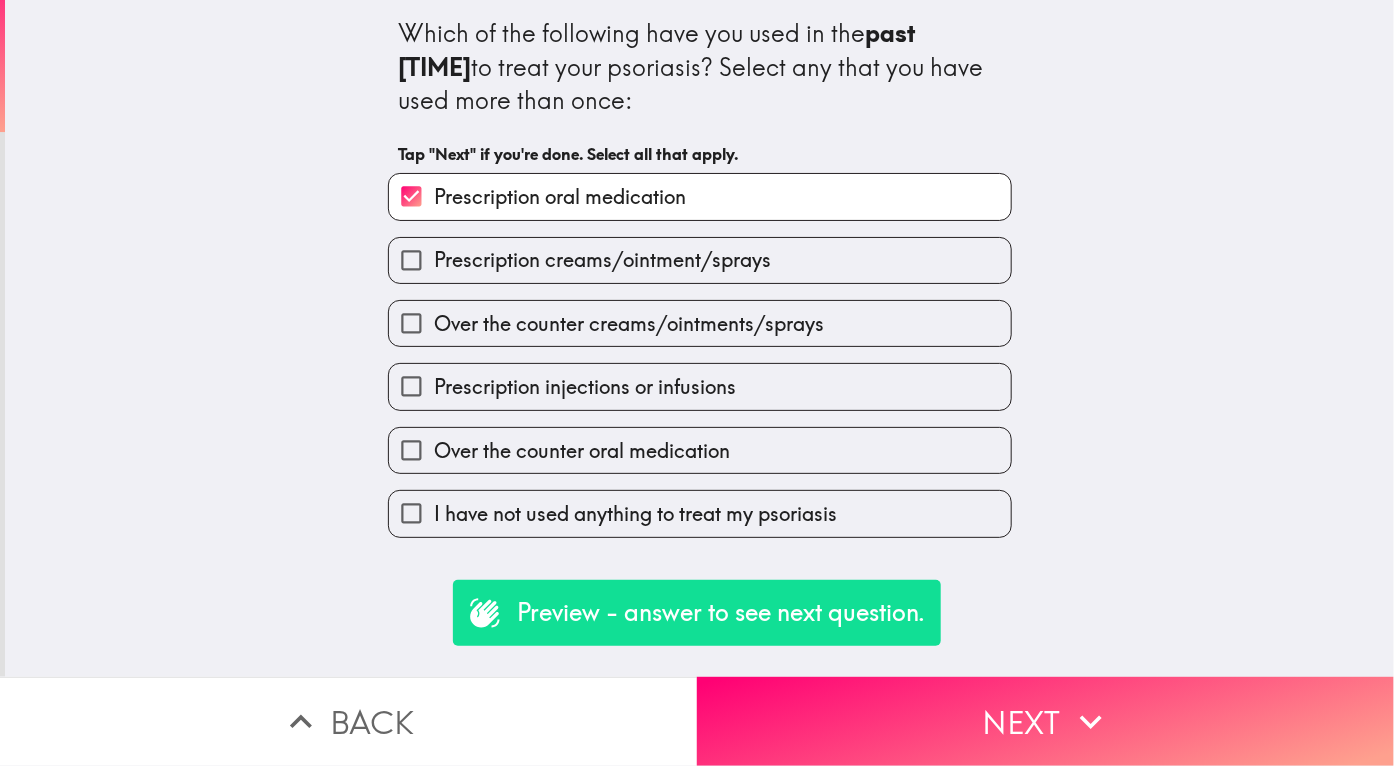 click on "Over the counter oral medication" at bounding box center [700, 450] 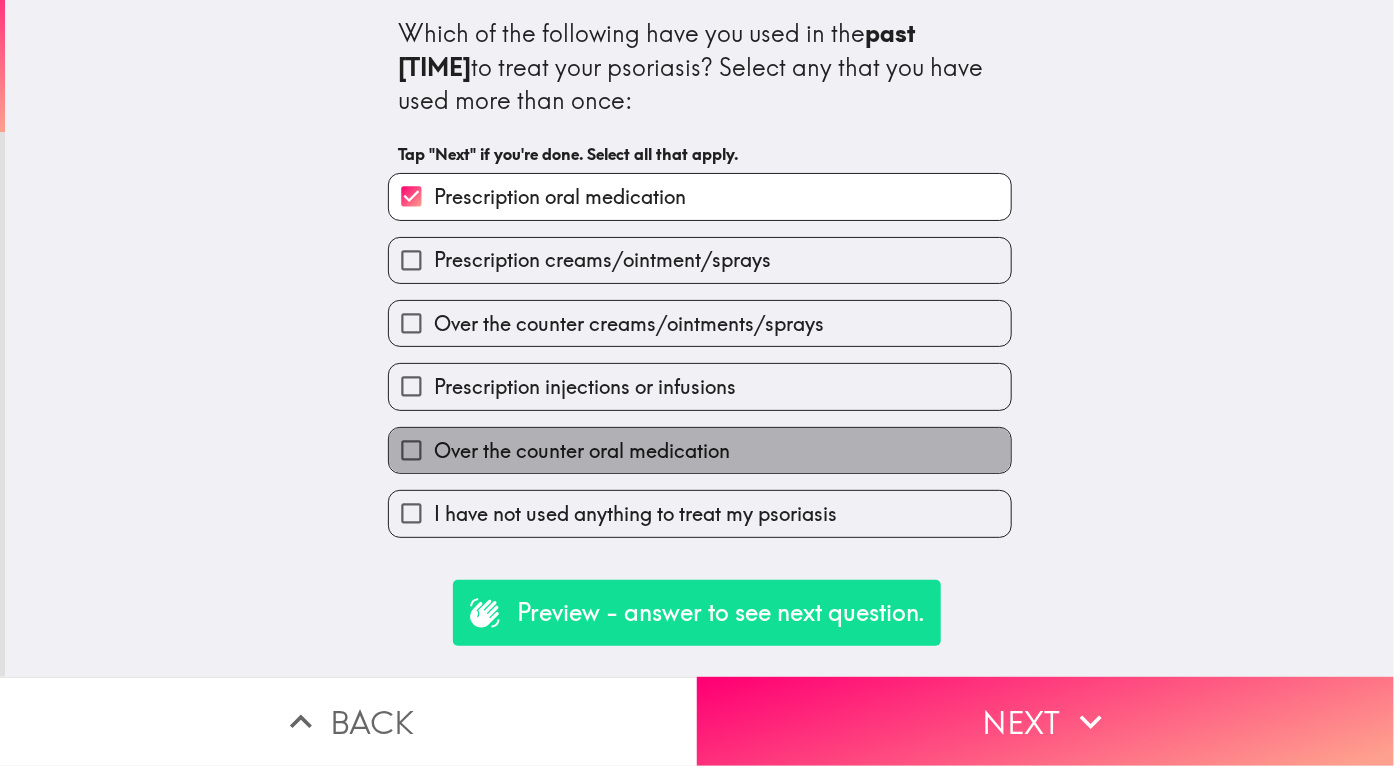 click on "Over the counter oral medication" at bounding box center (582, 451) 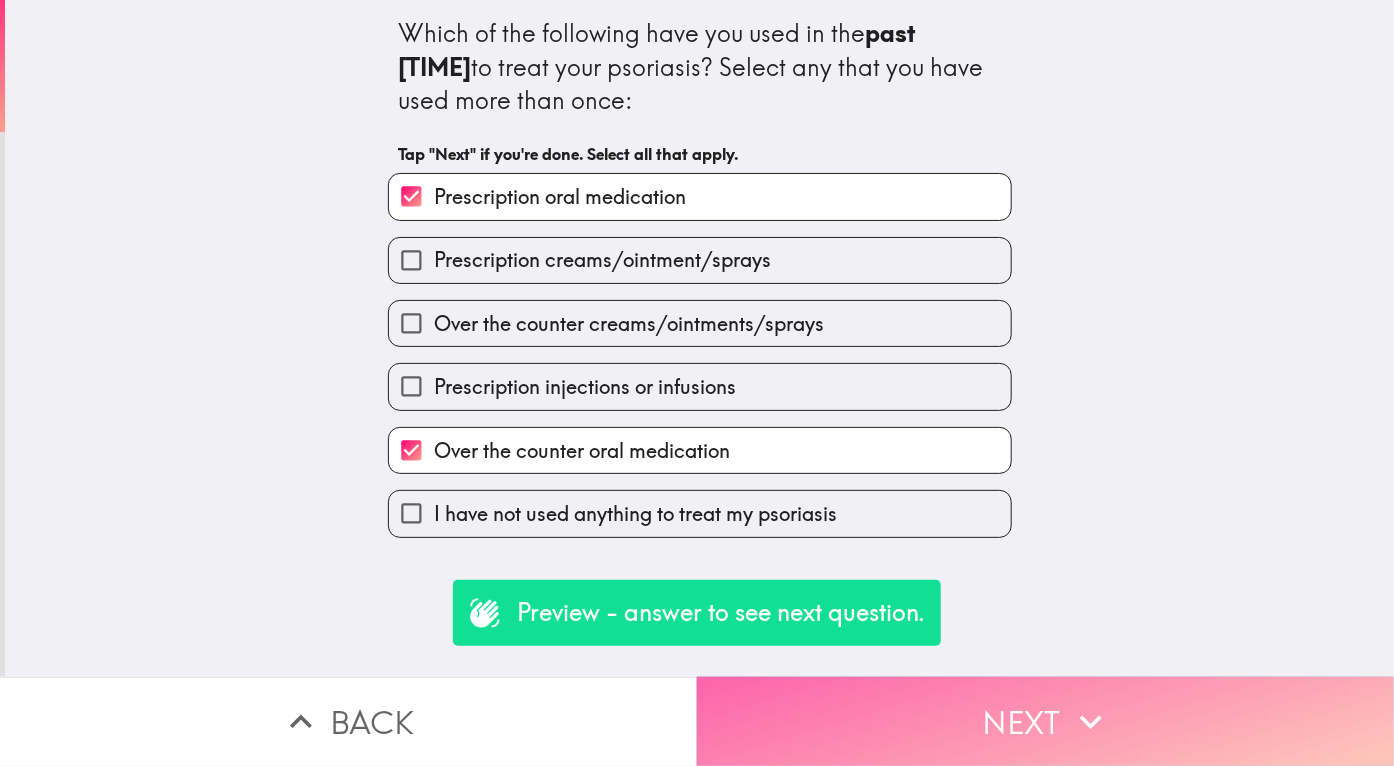 click on "Next" at bounding box center [1045, 721] 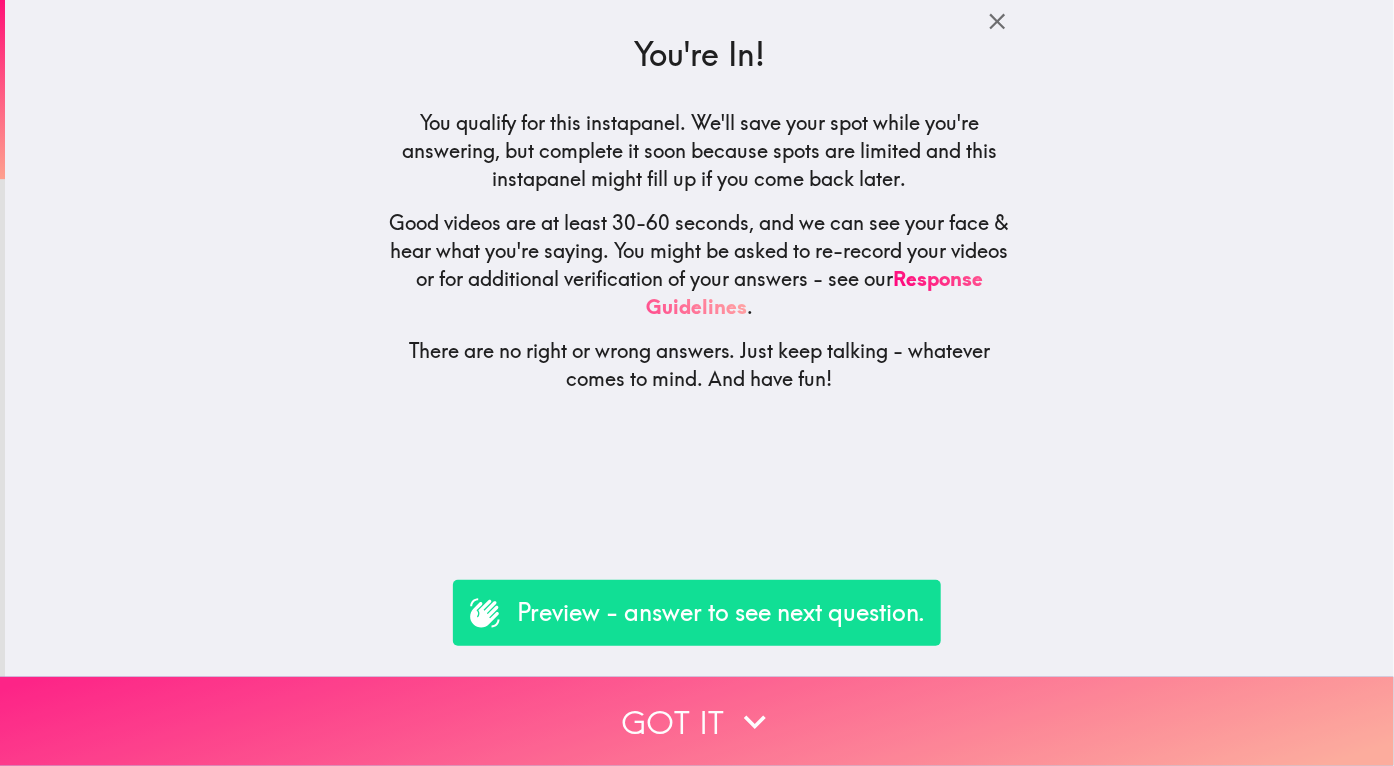 click on "Got it" at bounding box center [697, 721] 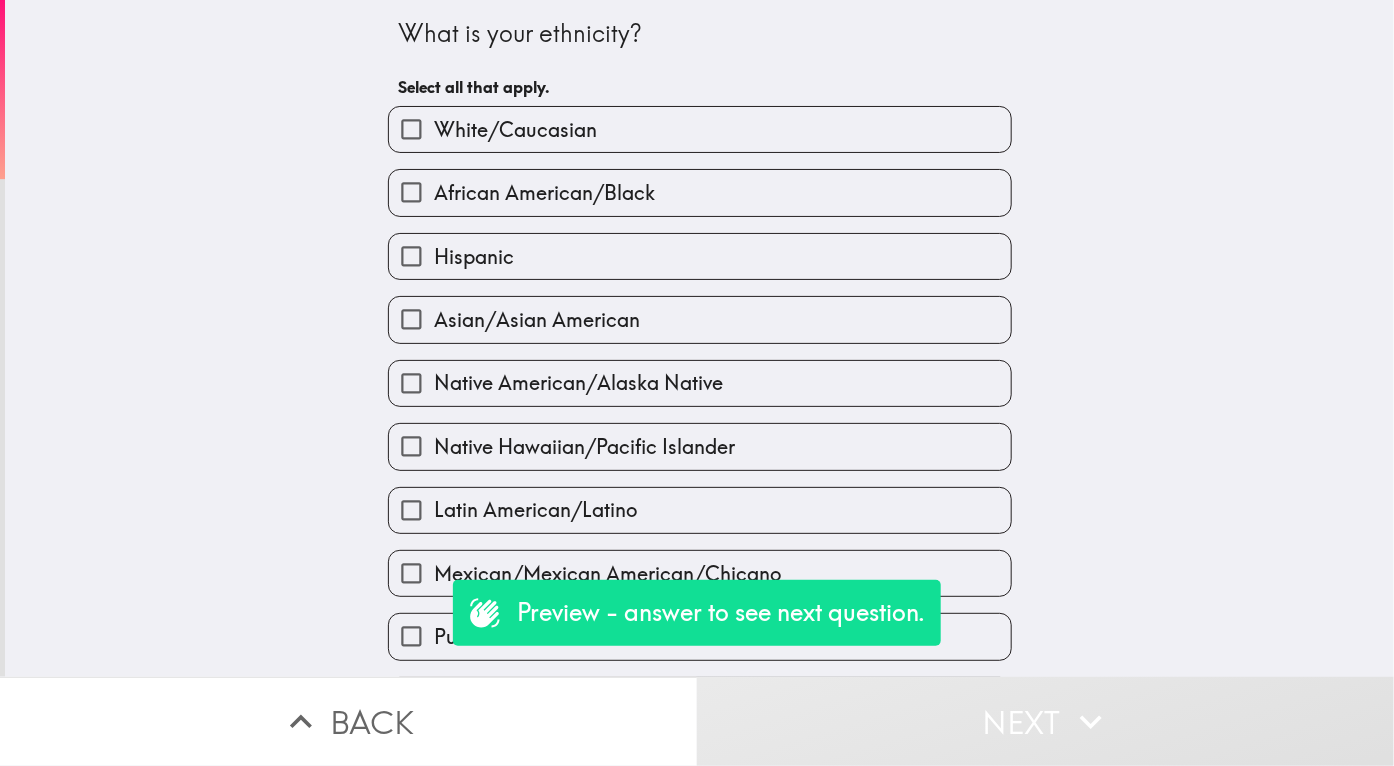 click on "White/Caucasian" at bounding box center [515, 130] 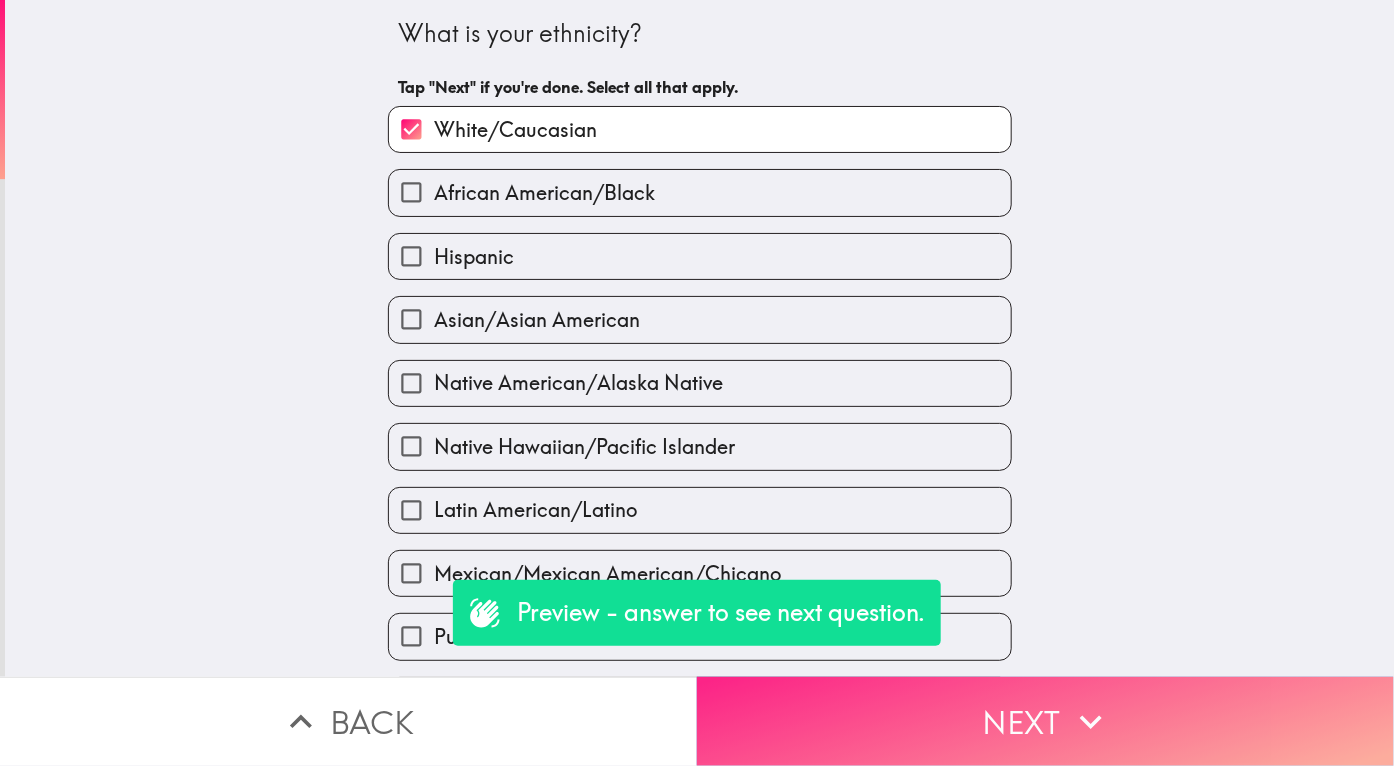 click on "Next" at bounding box center (1045, 721) 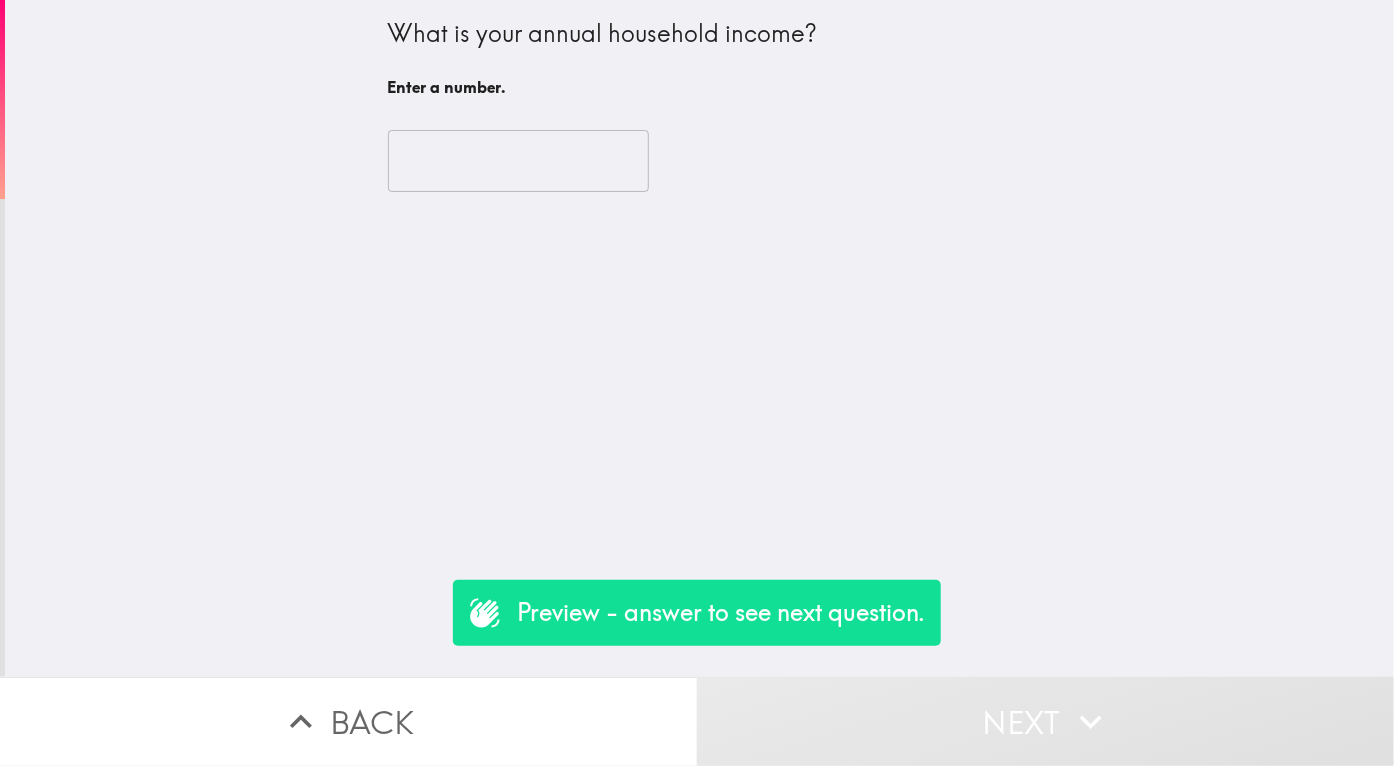 click at bounding box center (518, 161) 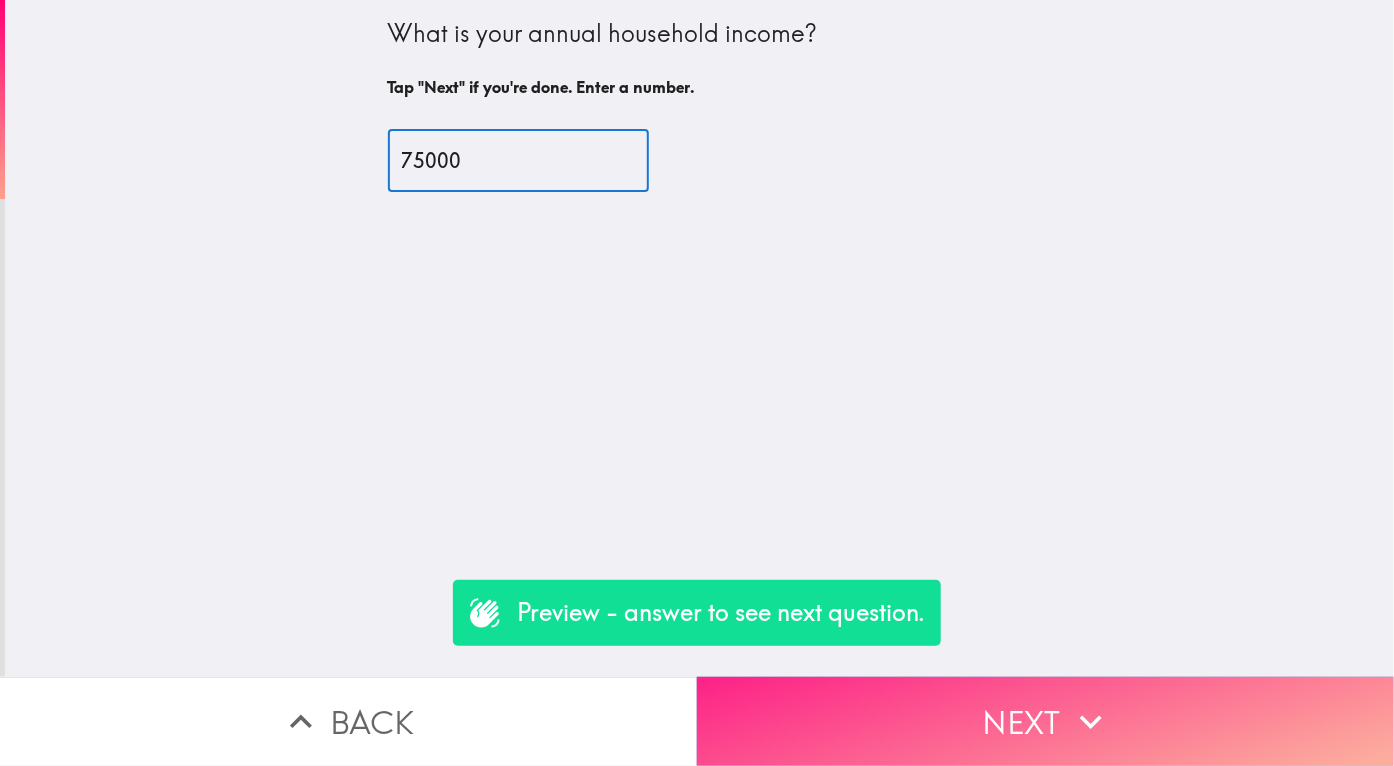 type on "75000" 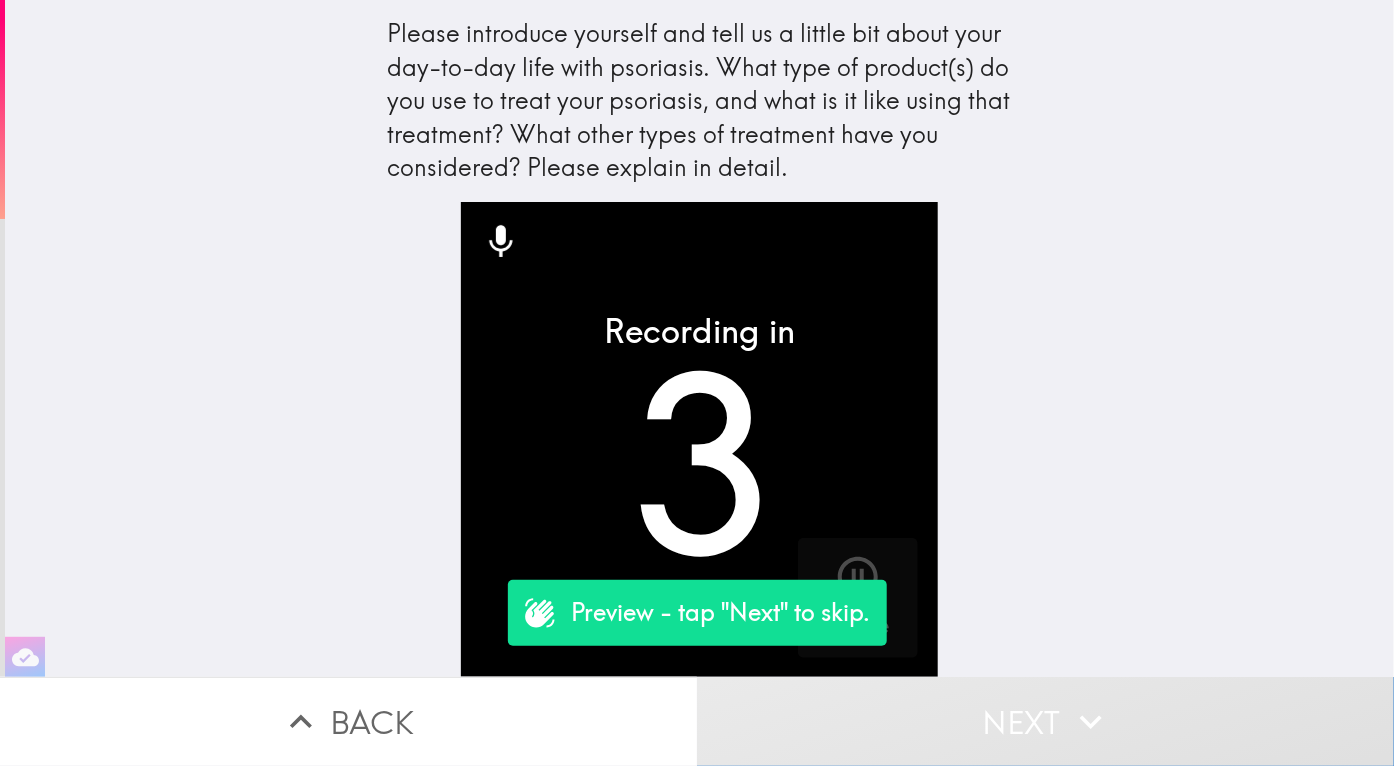 click on "Next" at bounding box center (1045, 721) 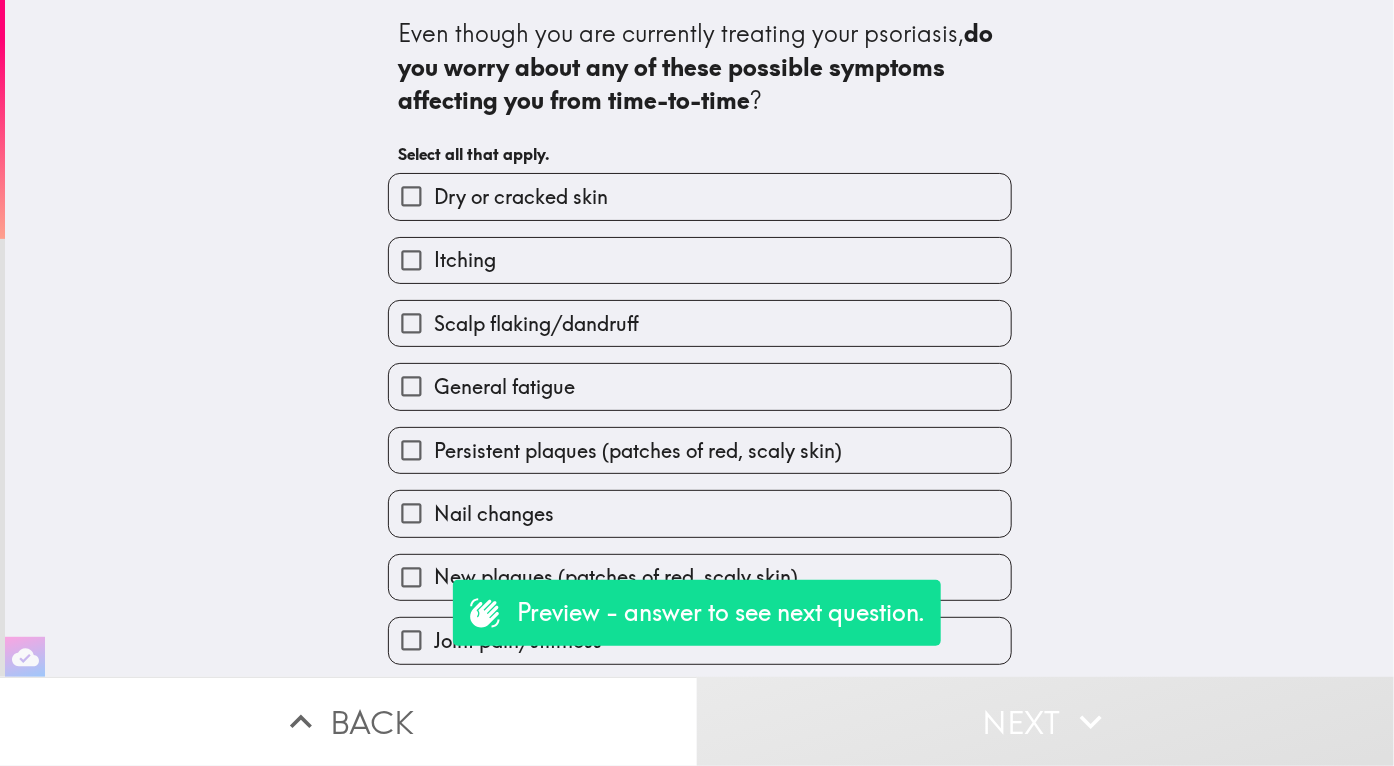 click on "Scalp flaking/dandruff" at bounding box center (536, 324) 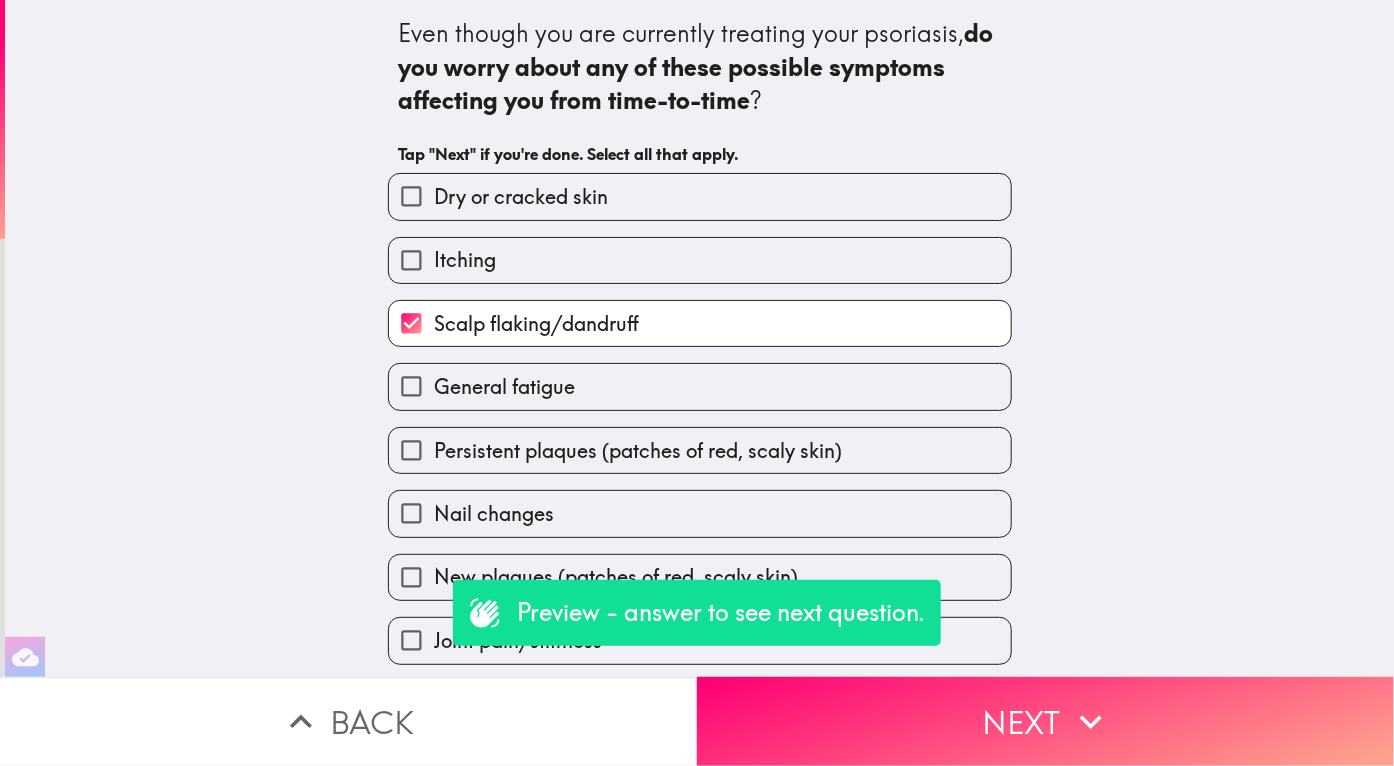 click on "General fatigue" at bounding box center (692, 378) 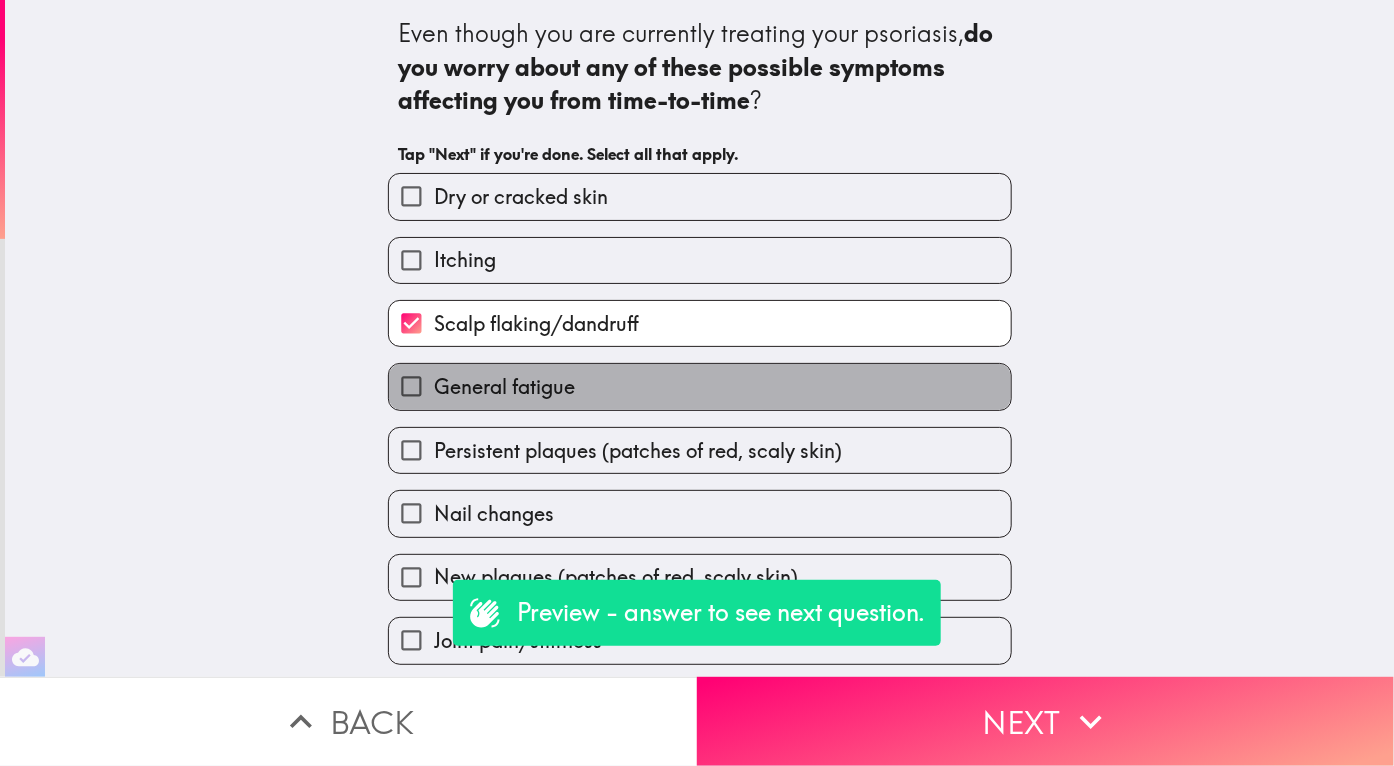 click on "General fatigue" at bounding box center (700, 386) 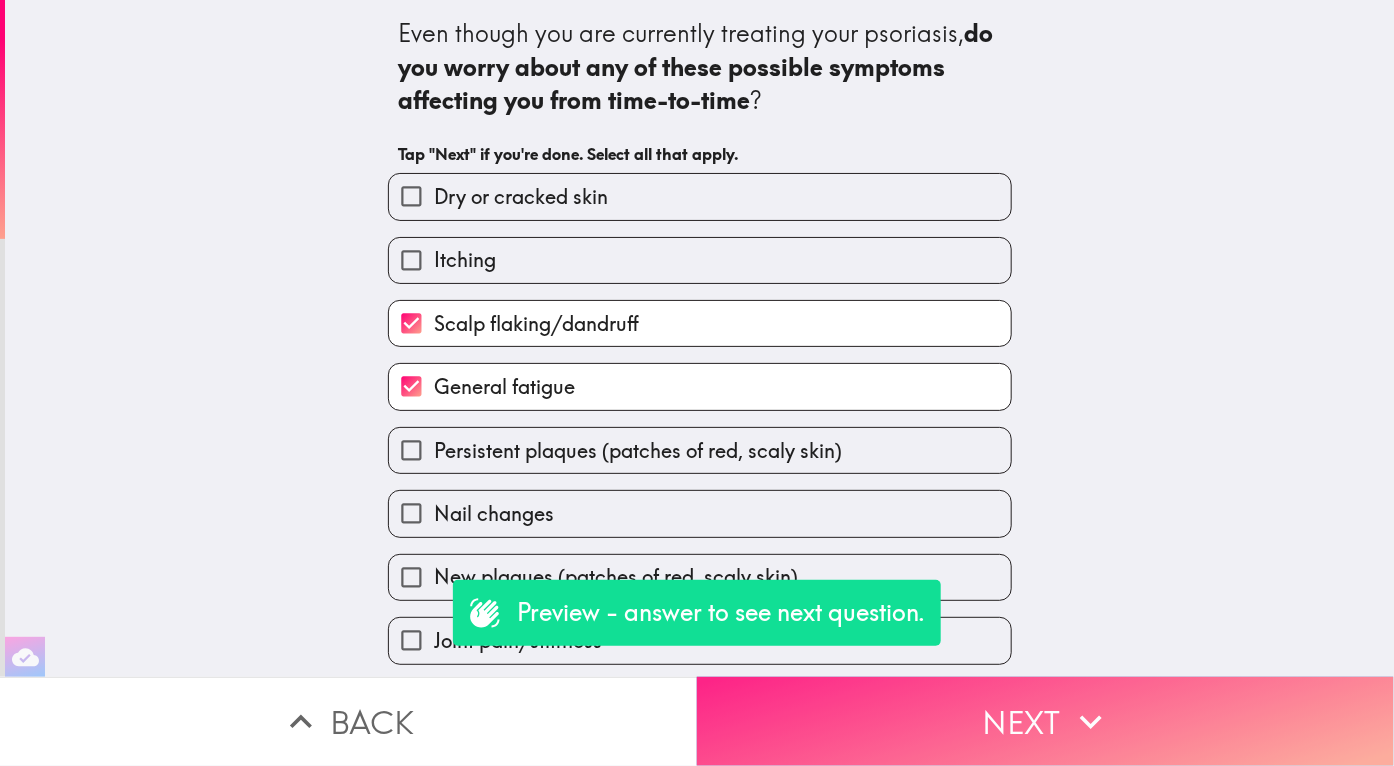 click on "Next" at bounding box center [1045, 721] 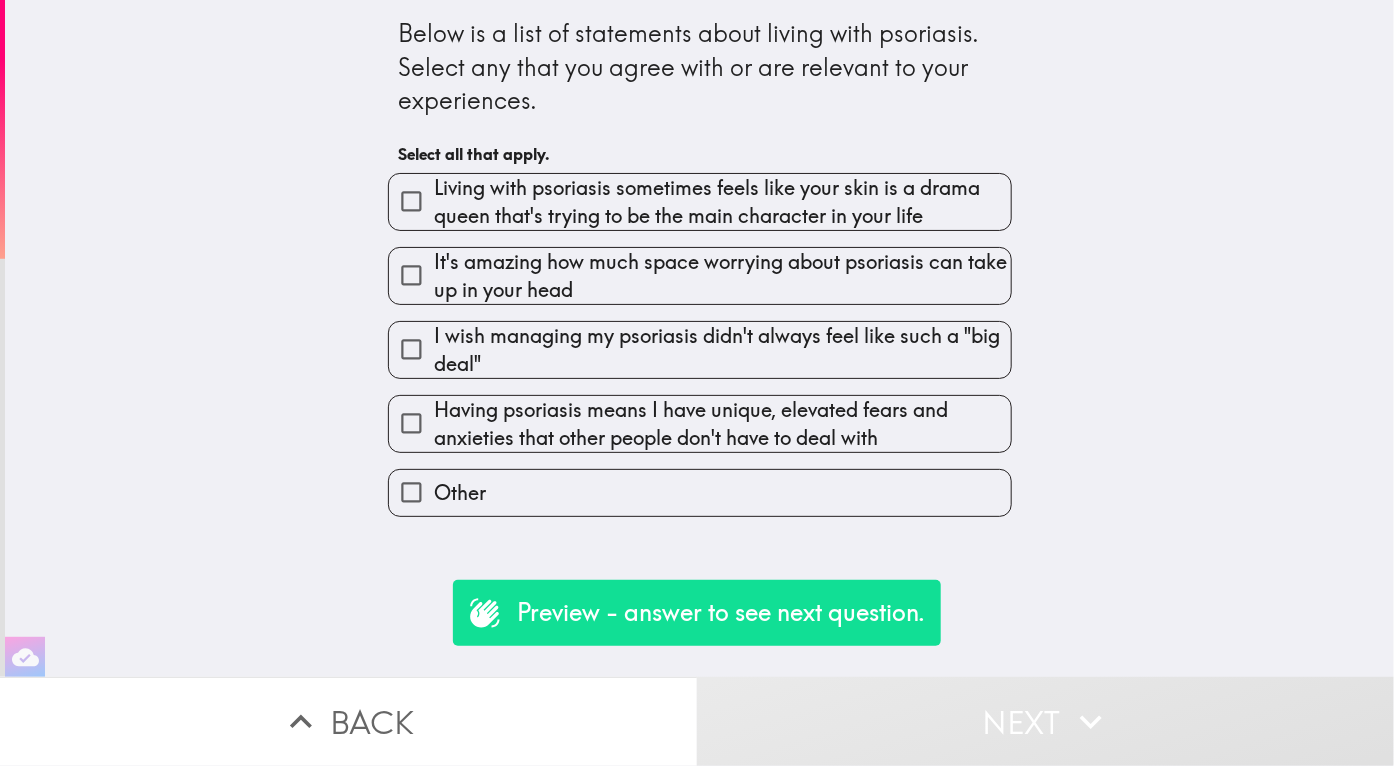 click on "It's amazing how much space worrying about psoriasis can take up in your head" at bounding box center [700, 276] 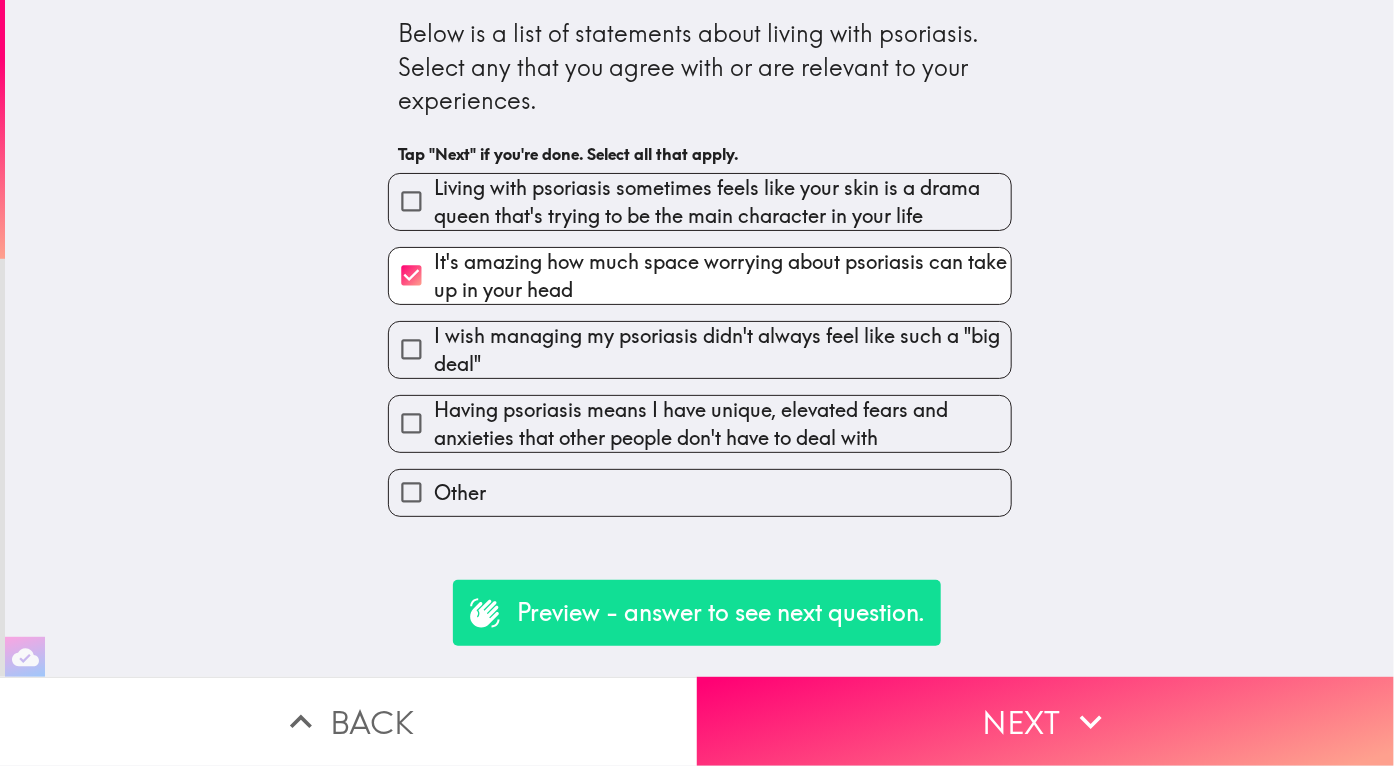 click on "Having psoriasis means I have unique, elevated fears and anxieties that other people don't have to deal with" at bounding box center (692, 416) 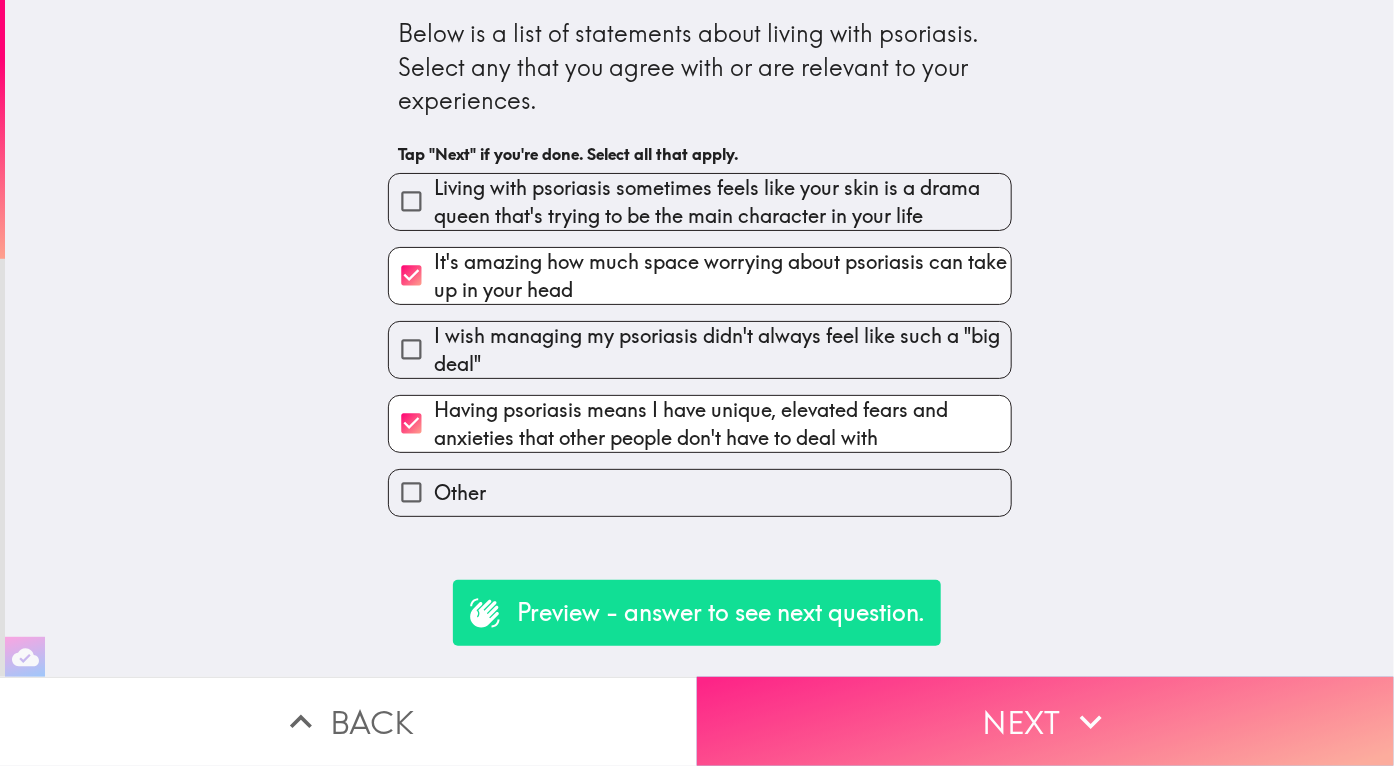 click on "Next" at bounding box center (1045, 721) 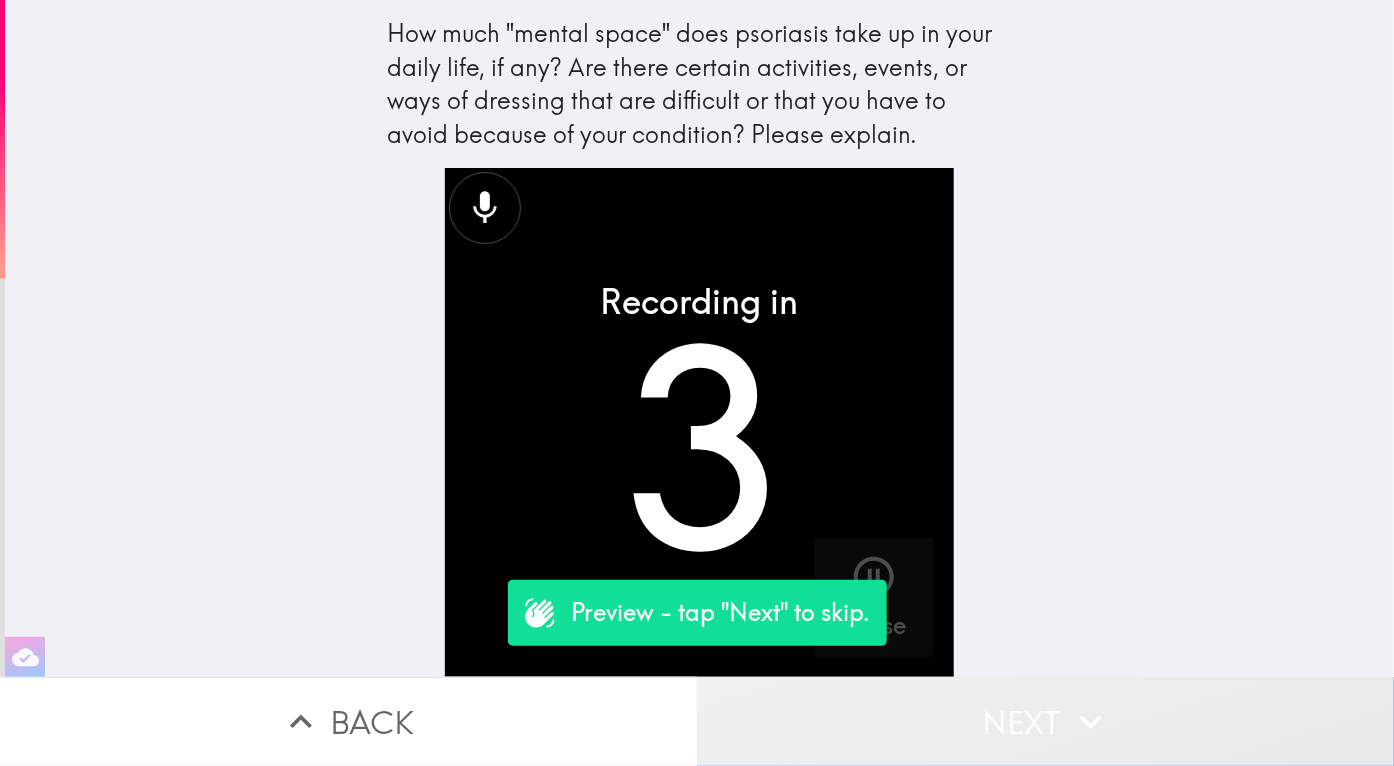 click on "Next" at bounding box center (1045, 721) 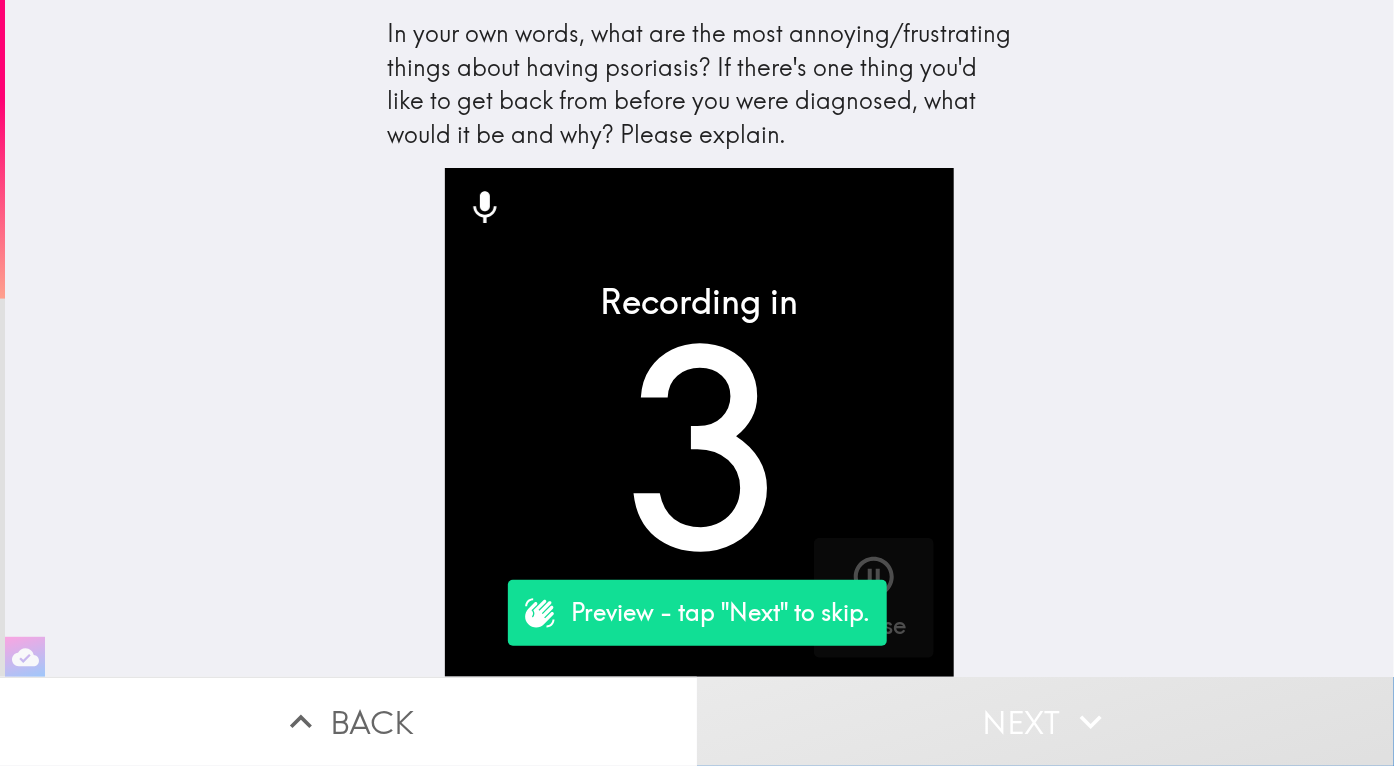click on "Next" at bounding box center [1045, 721] 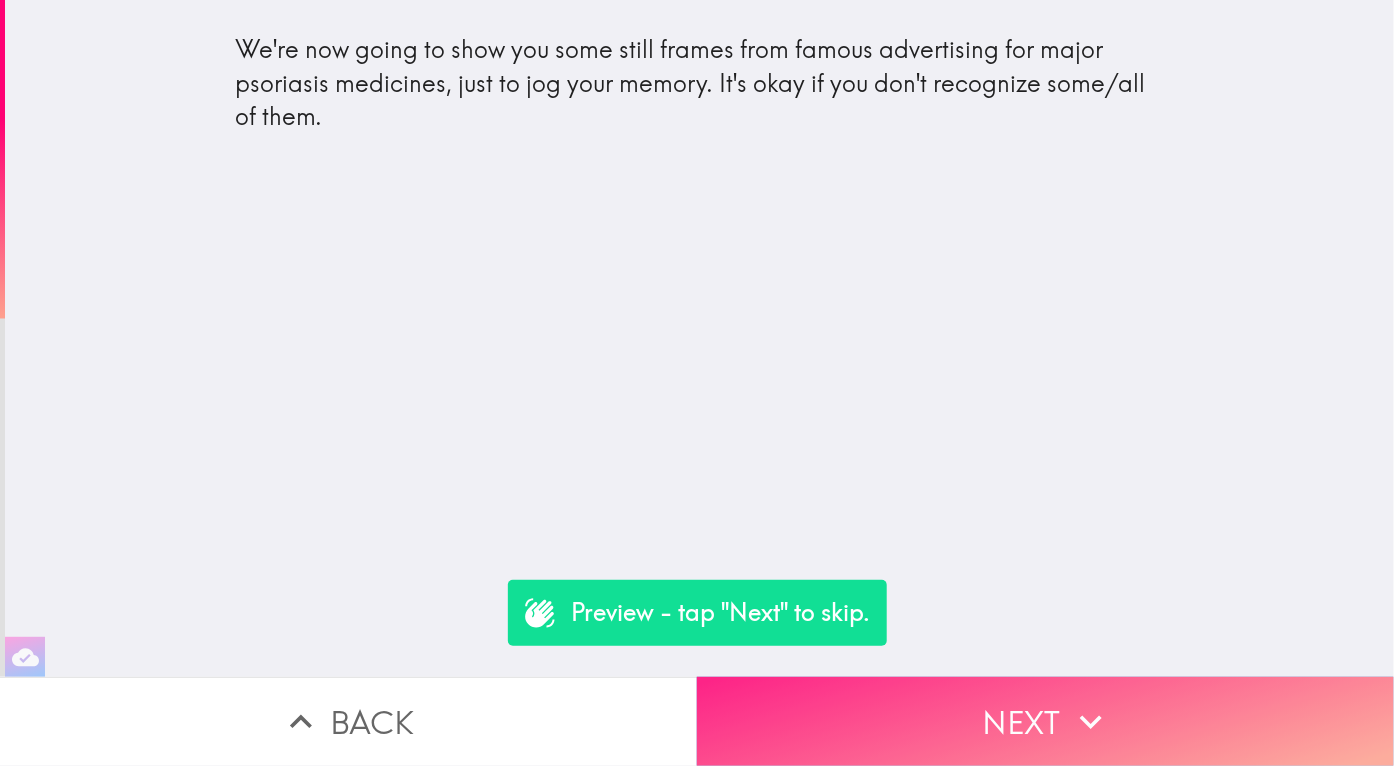 click on "Next" at bounding box center (1045, 721) 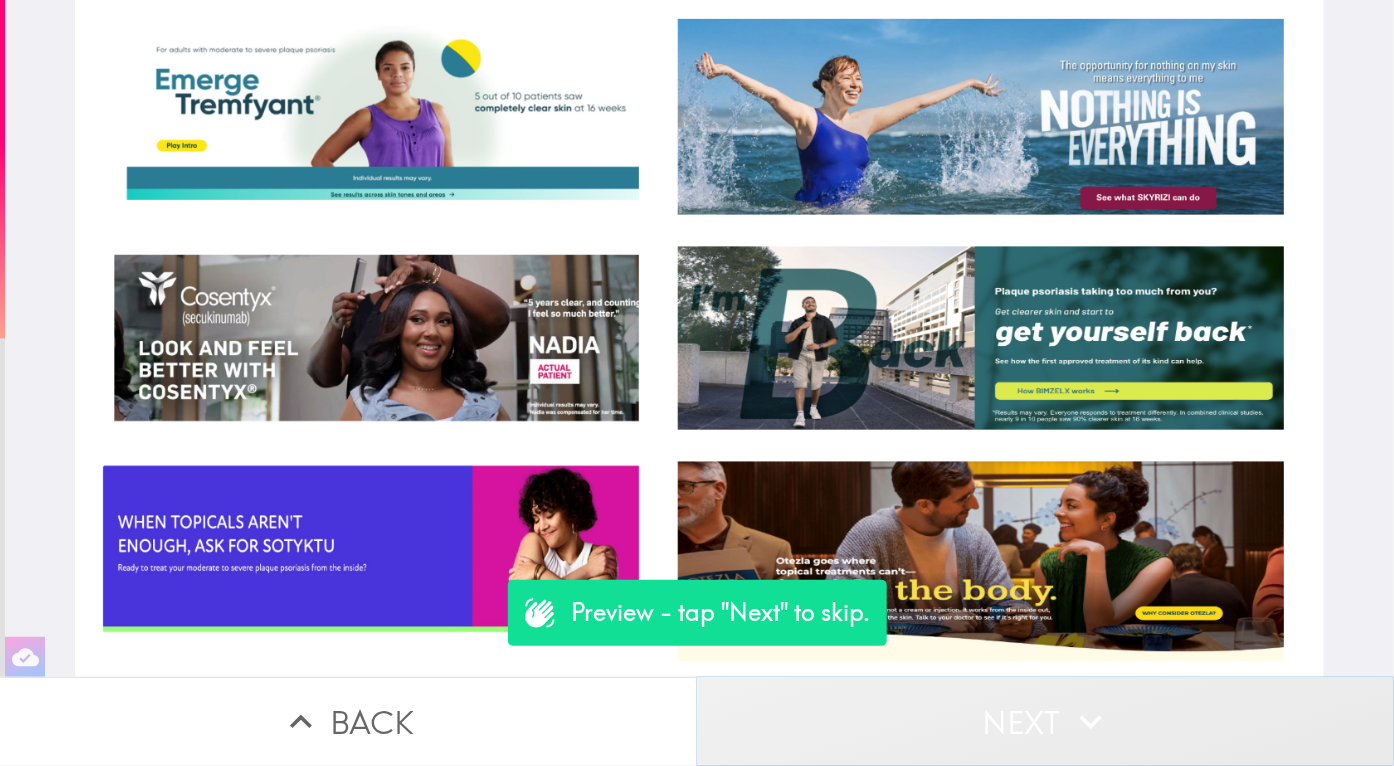 click on "Next" at bounding box center [1045, 721] 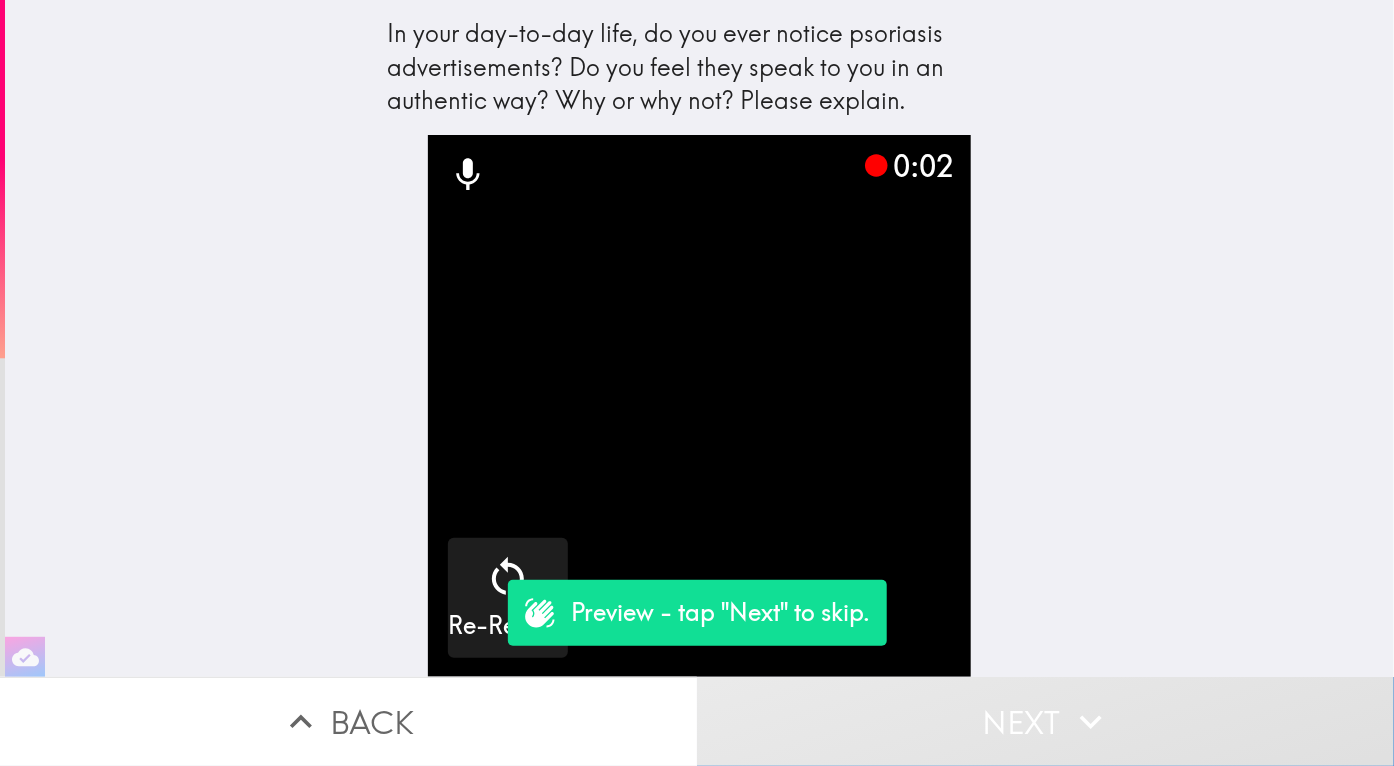 click on "Next" at bounding box center (1045, 721) 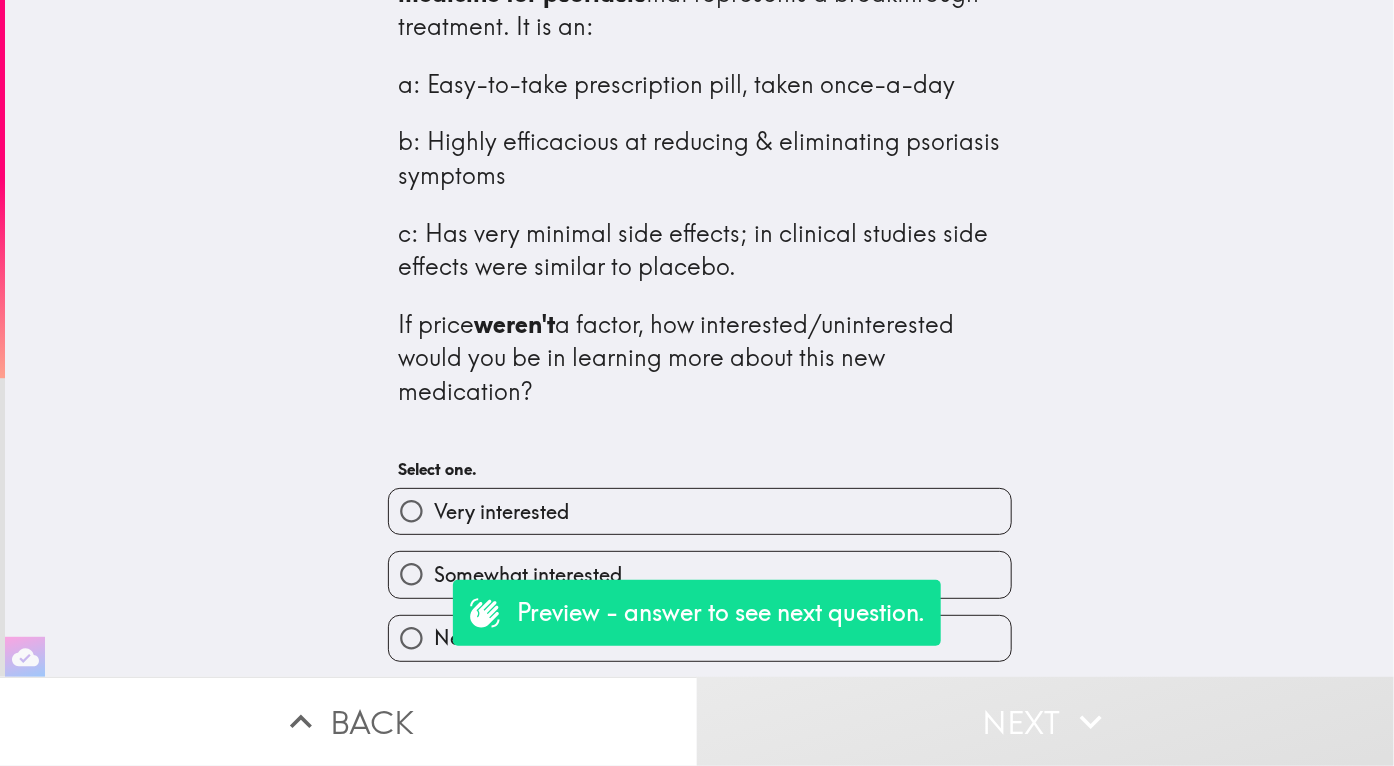 scroll, scrollTop: 107, scrollLeft: 0, axis: vertical 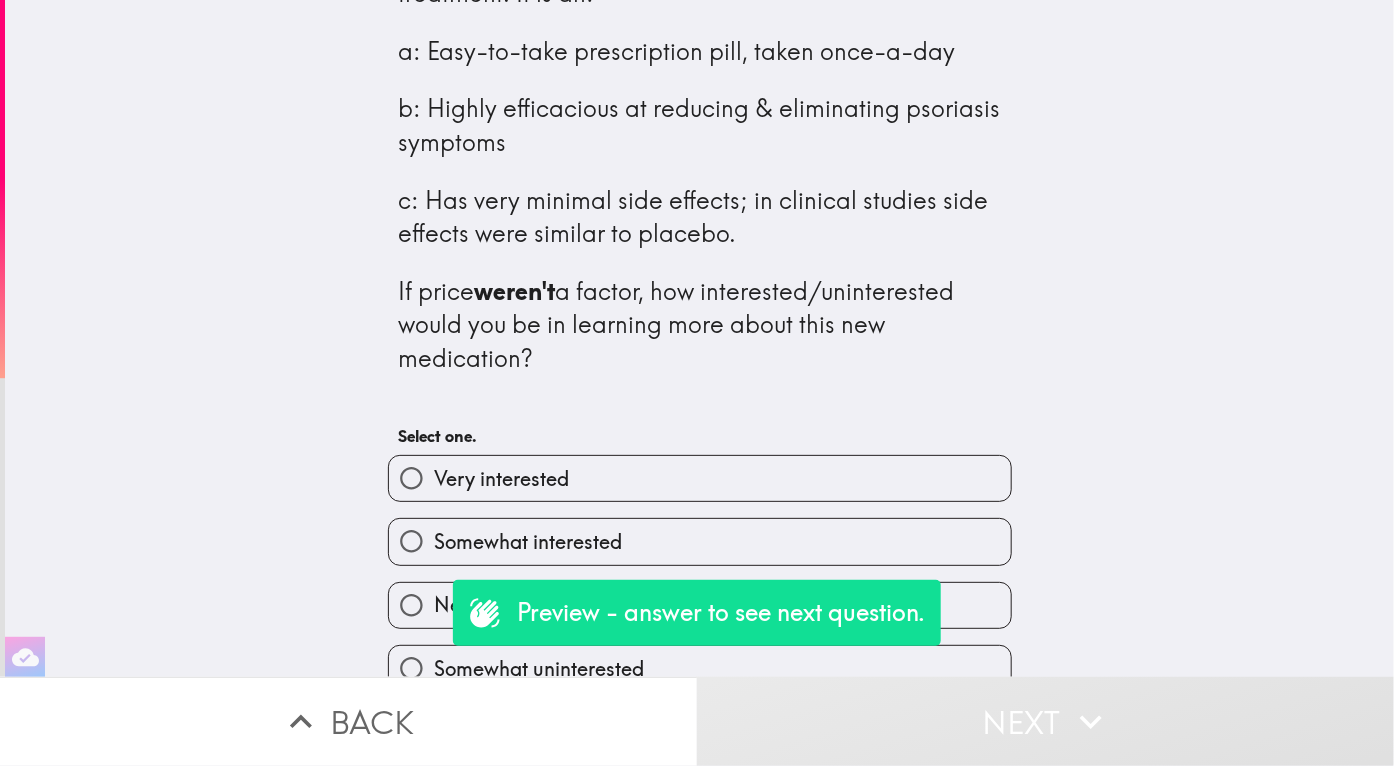 click on "Very interested" at bounding box center [700, 478] 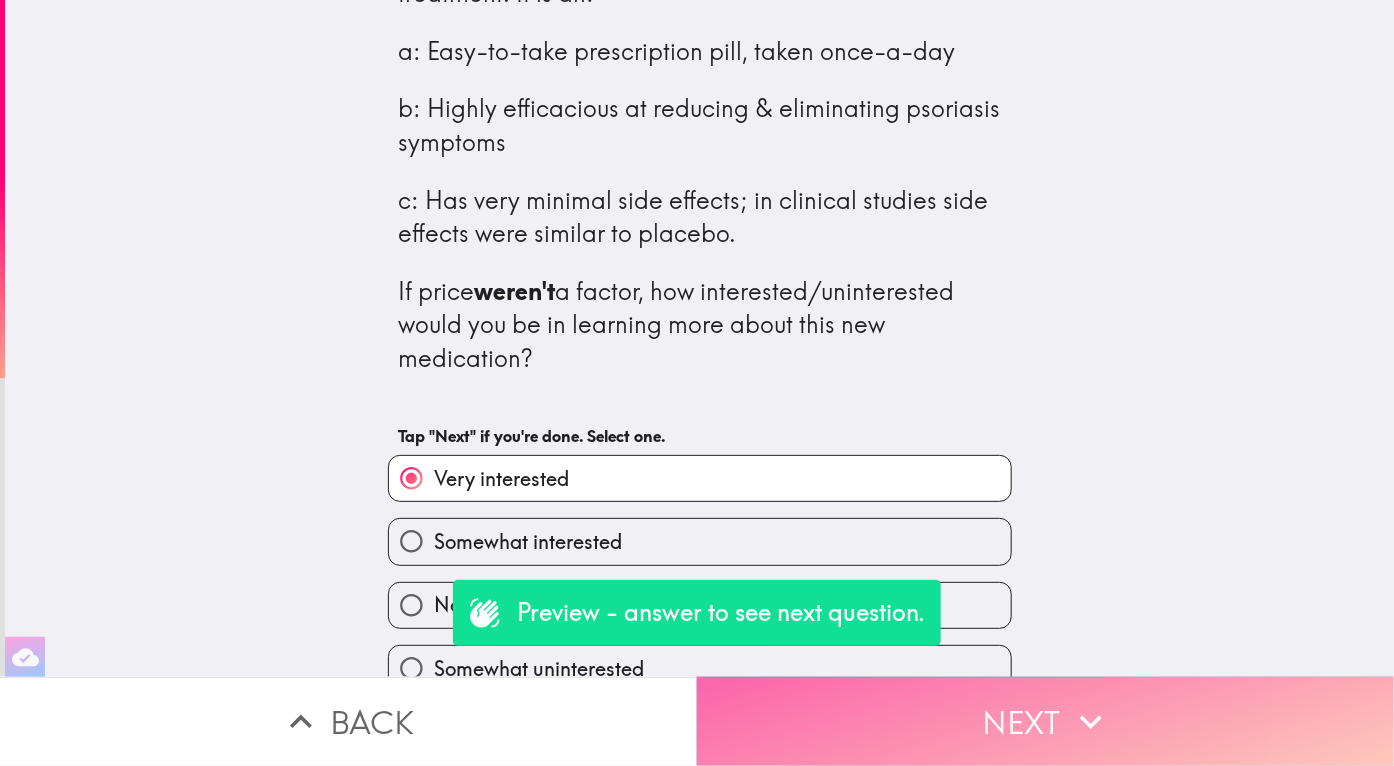 click on "Next" at bounding box center [1045, 721] 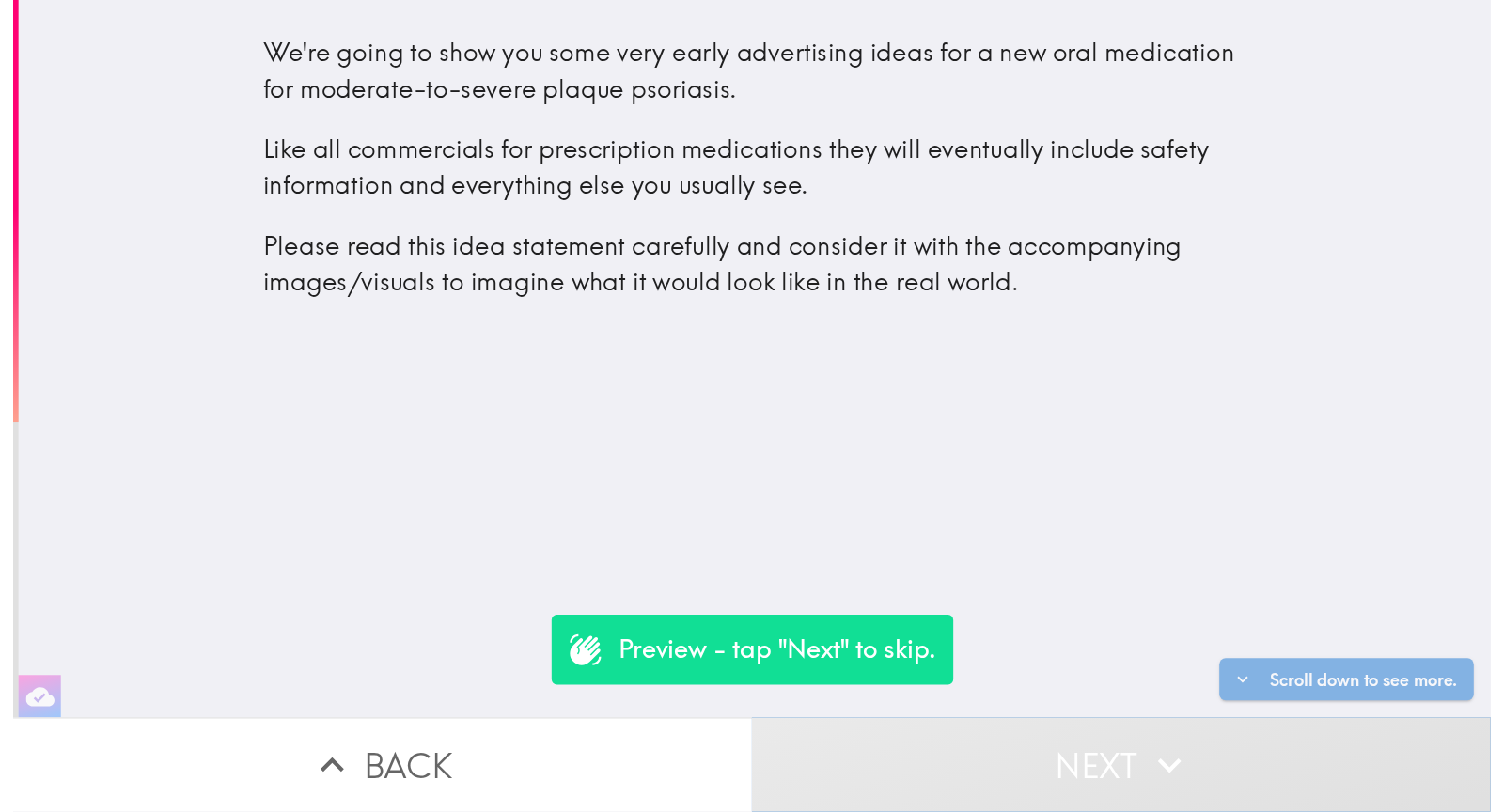 scroll, scrollTop: 0, scrollLeft: 0, axis: both 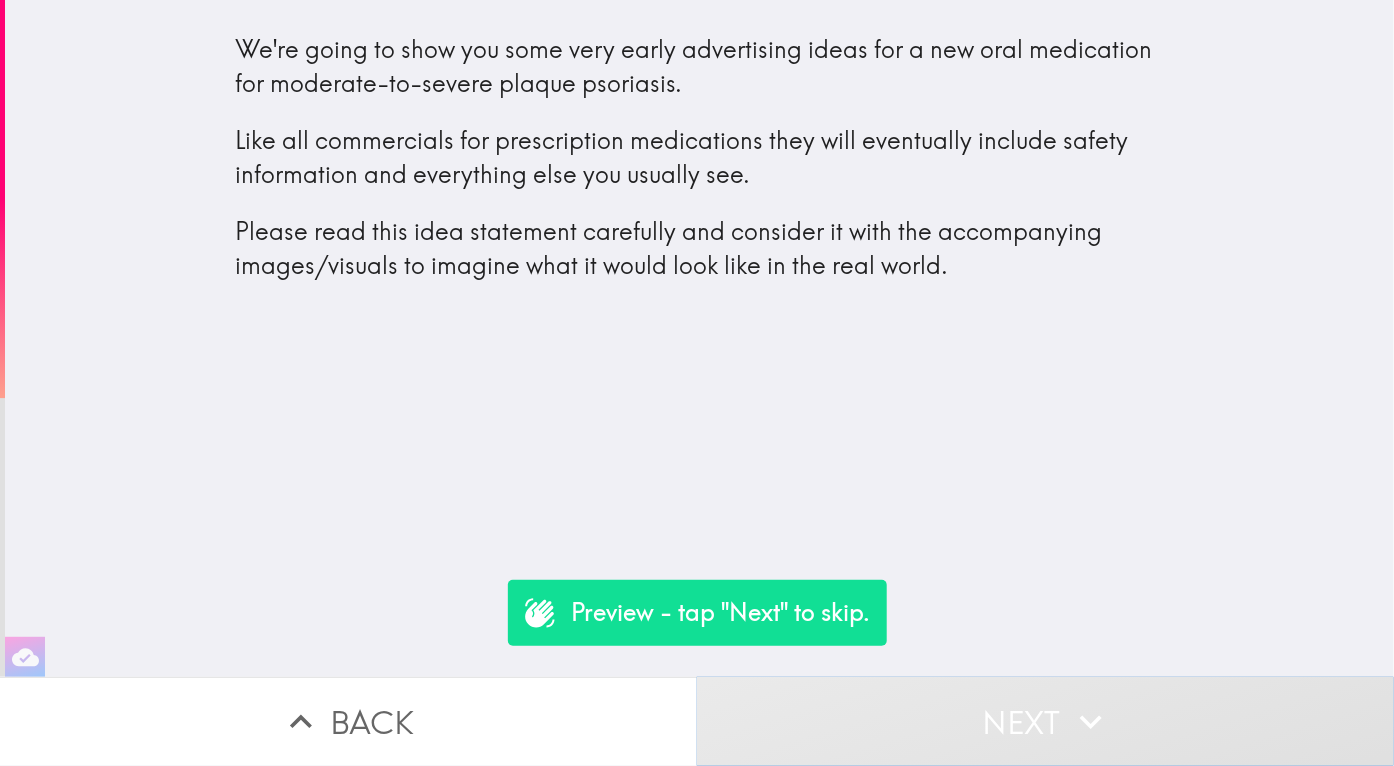 click on "Next" at bounding box center [1045, 721] 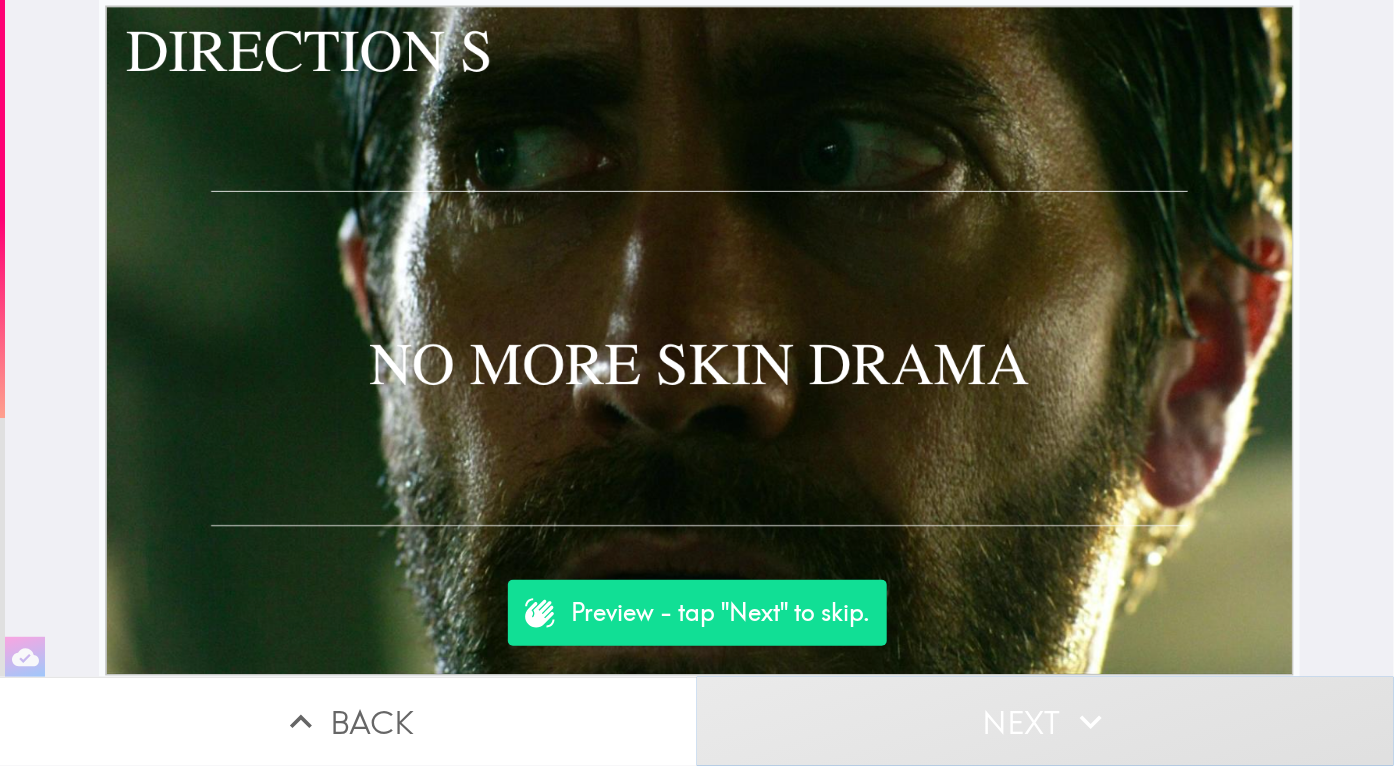 click 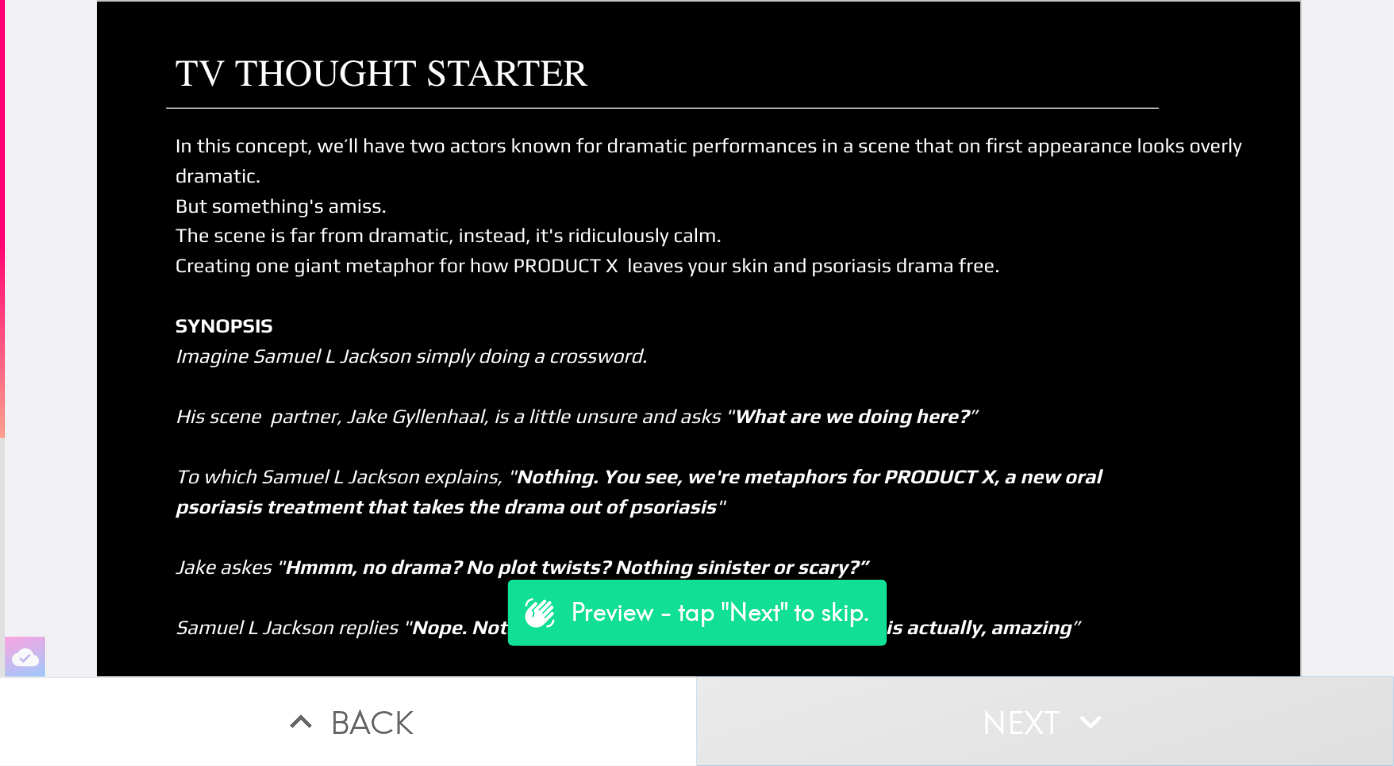 click 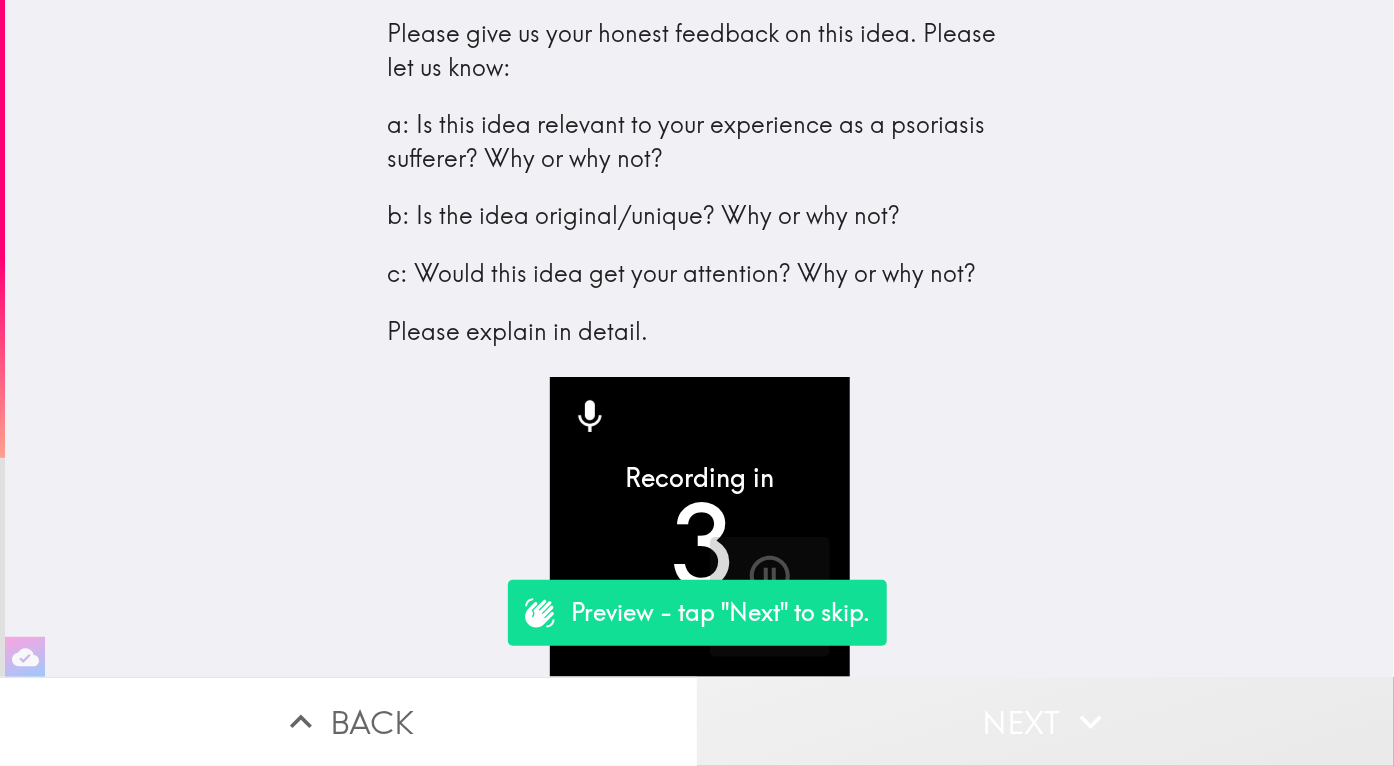 click 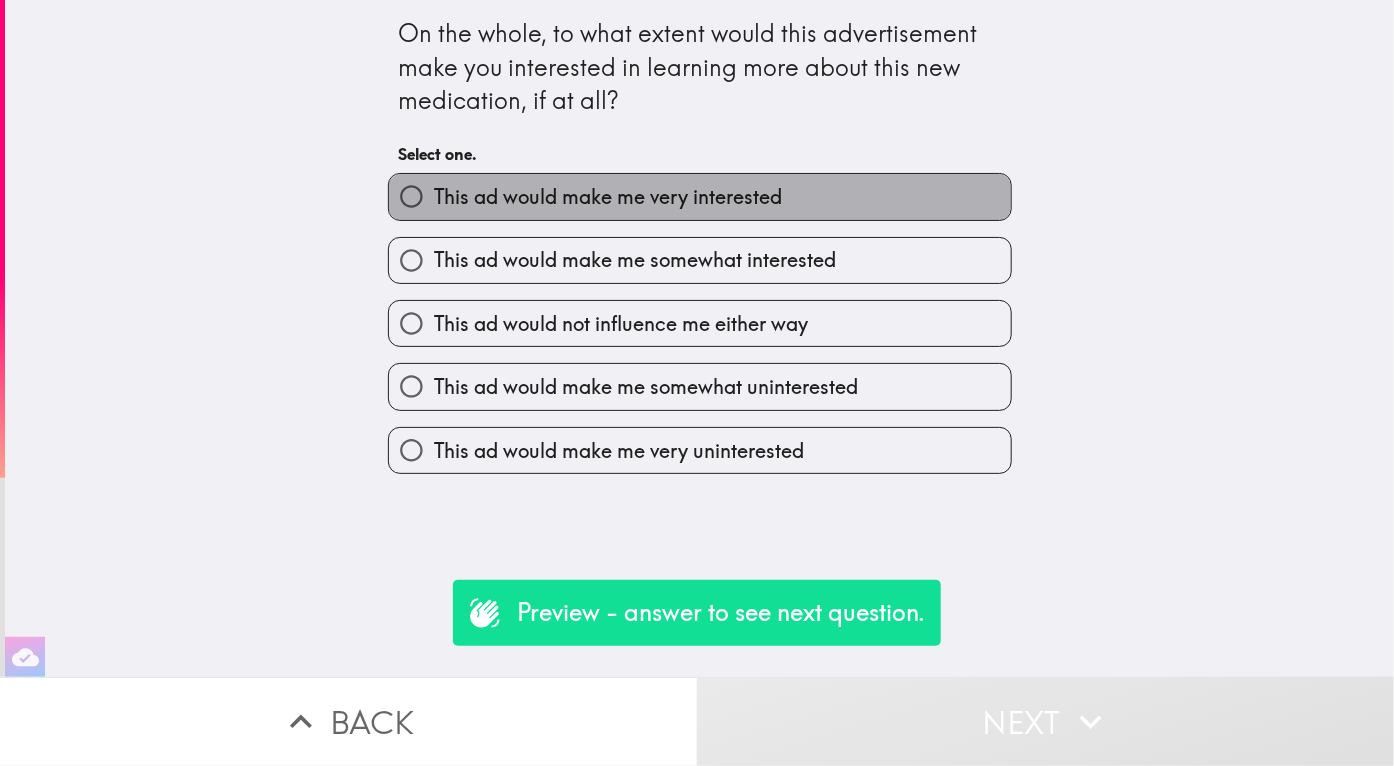 click on "This ad would make me very interested" at bounding box center [608, 197] 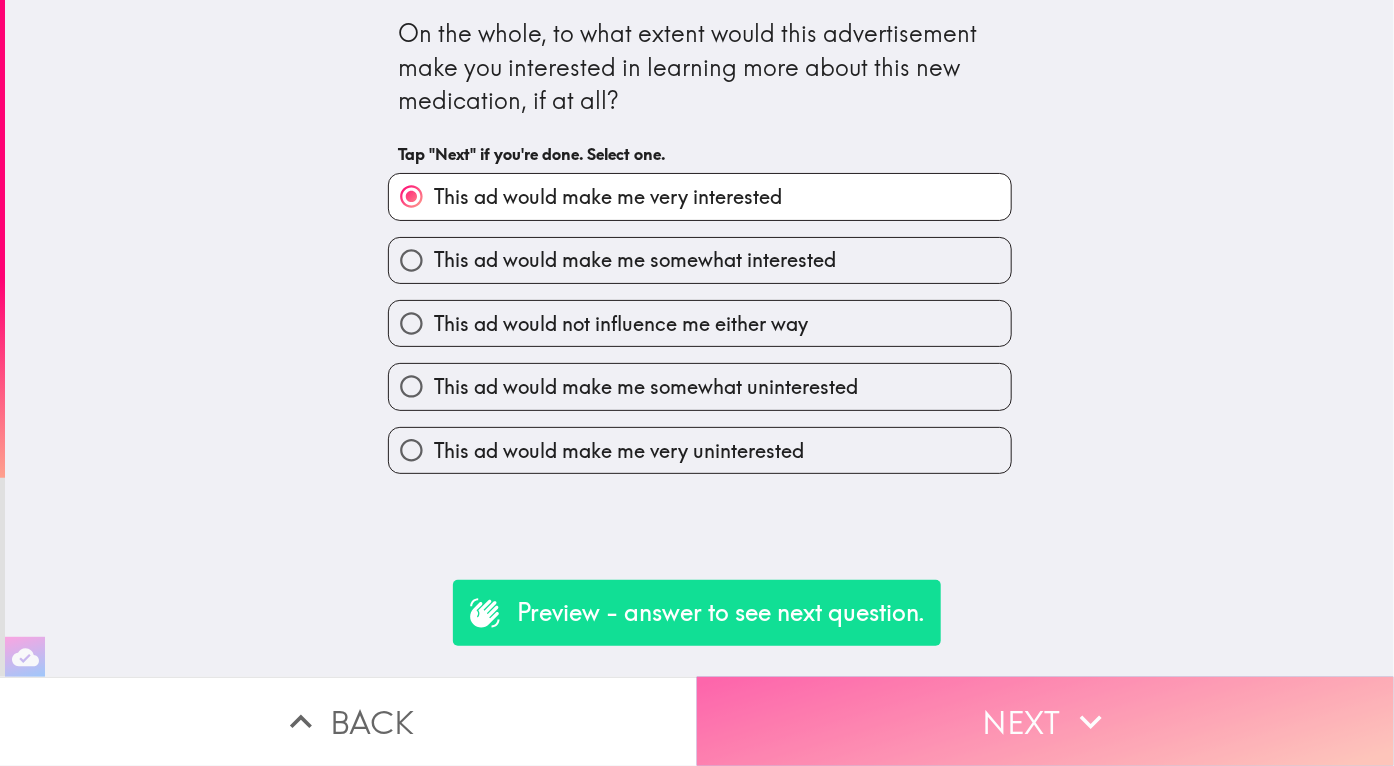 click on "Next" at bounding box center (1045, 721) 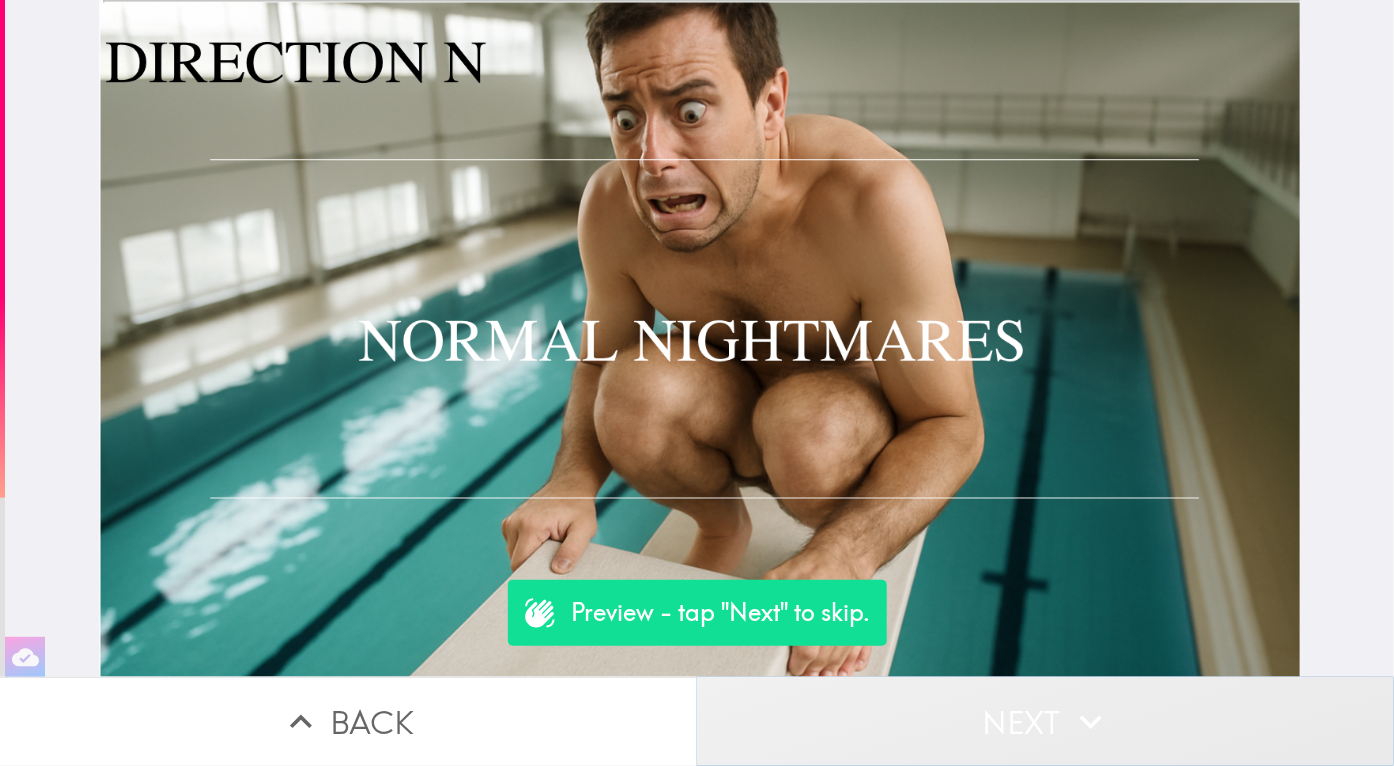 click on "Next" at bounding box center [1045, 721] 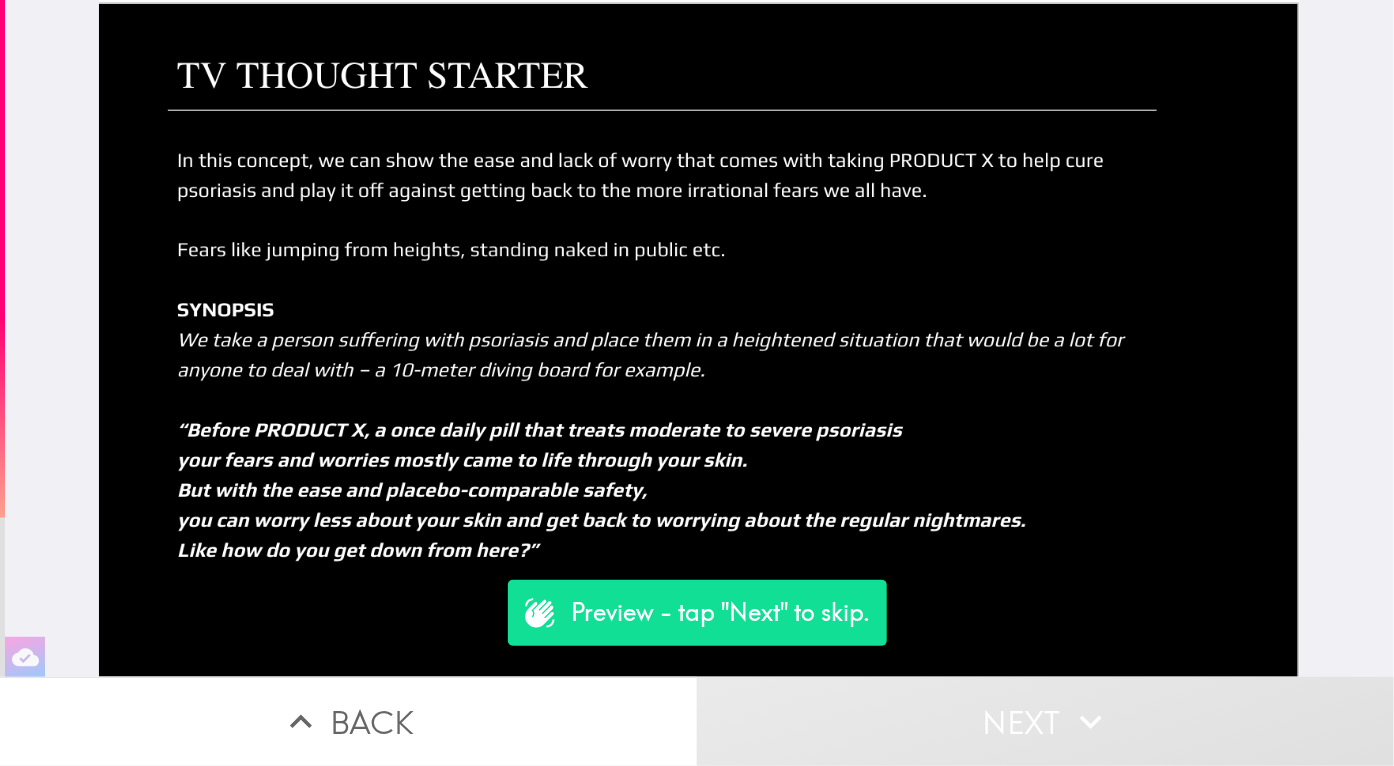 click on "Preview - tap "Next" to skip." at bounding box center (721, 613) 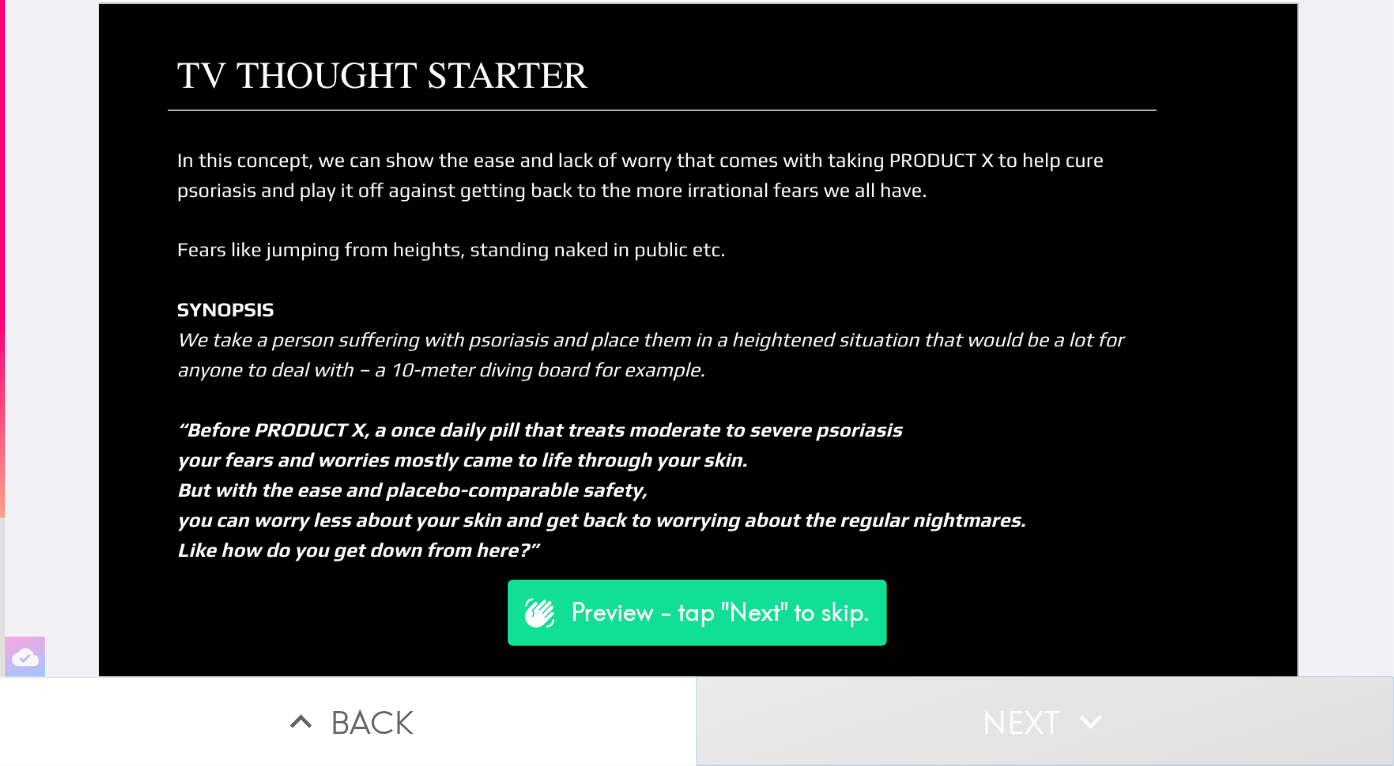 click on "Next" at bounding box center [1045, 721] 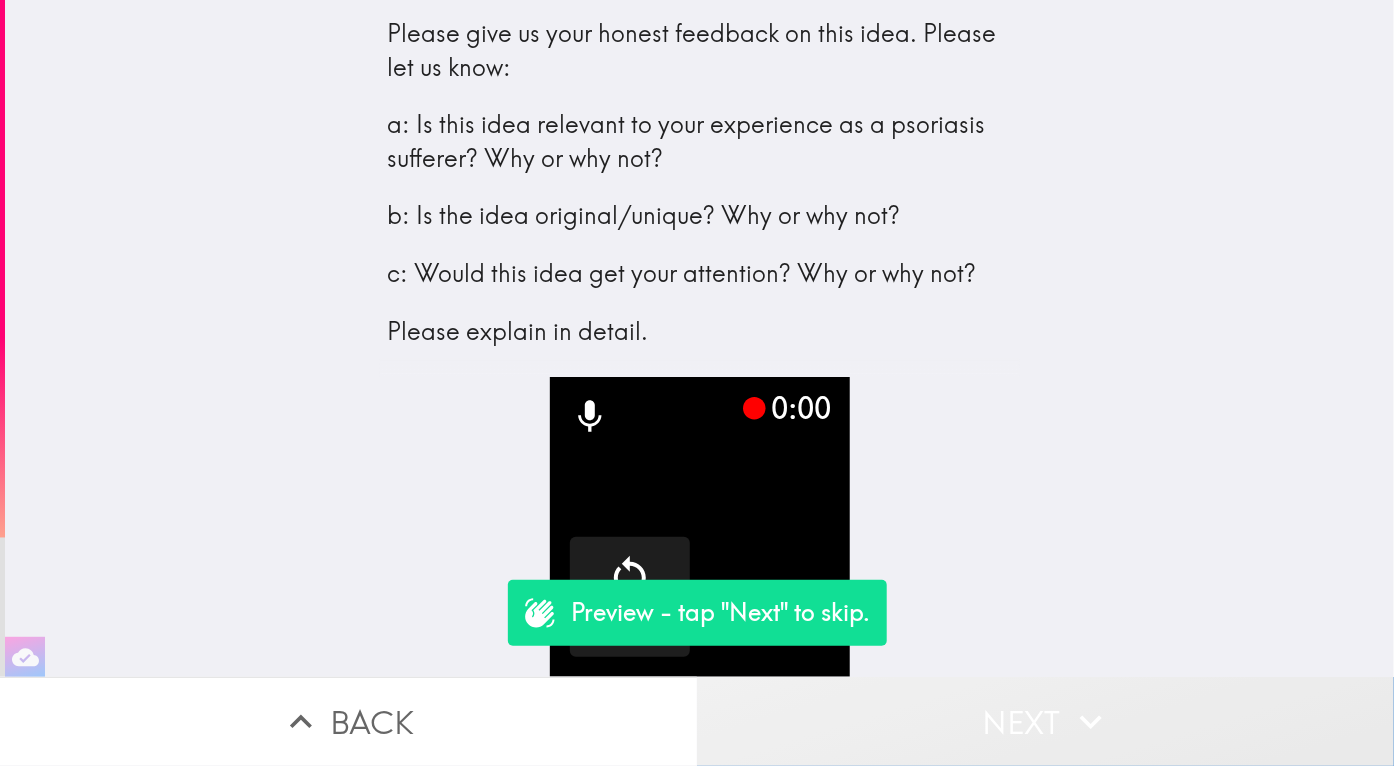click on "Next" at bounding box center [1045, 721] 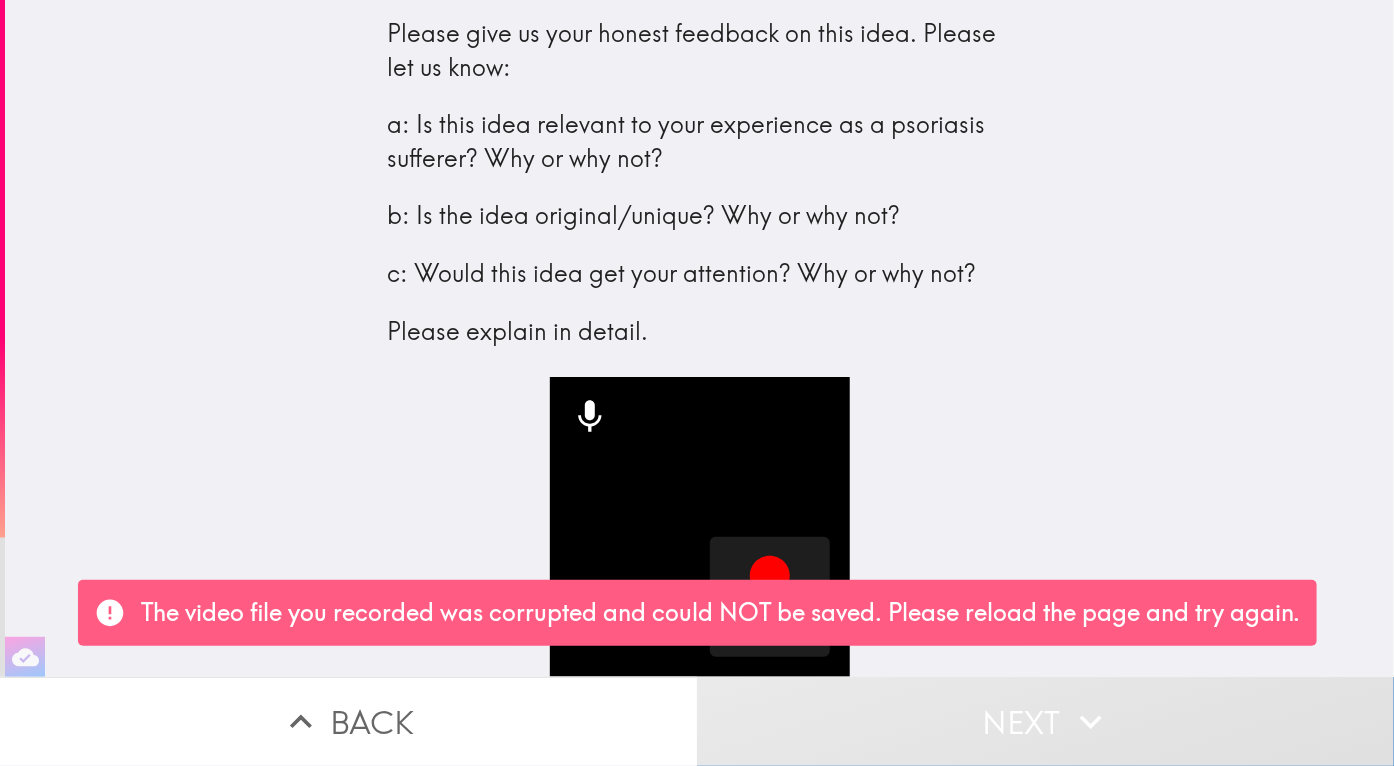 click on "Next" at bounding box center (1045, 721) 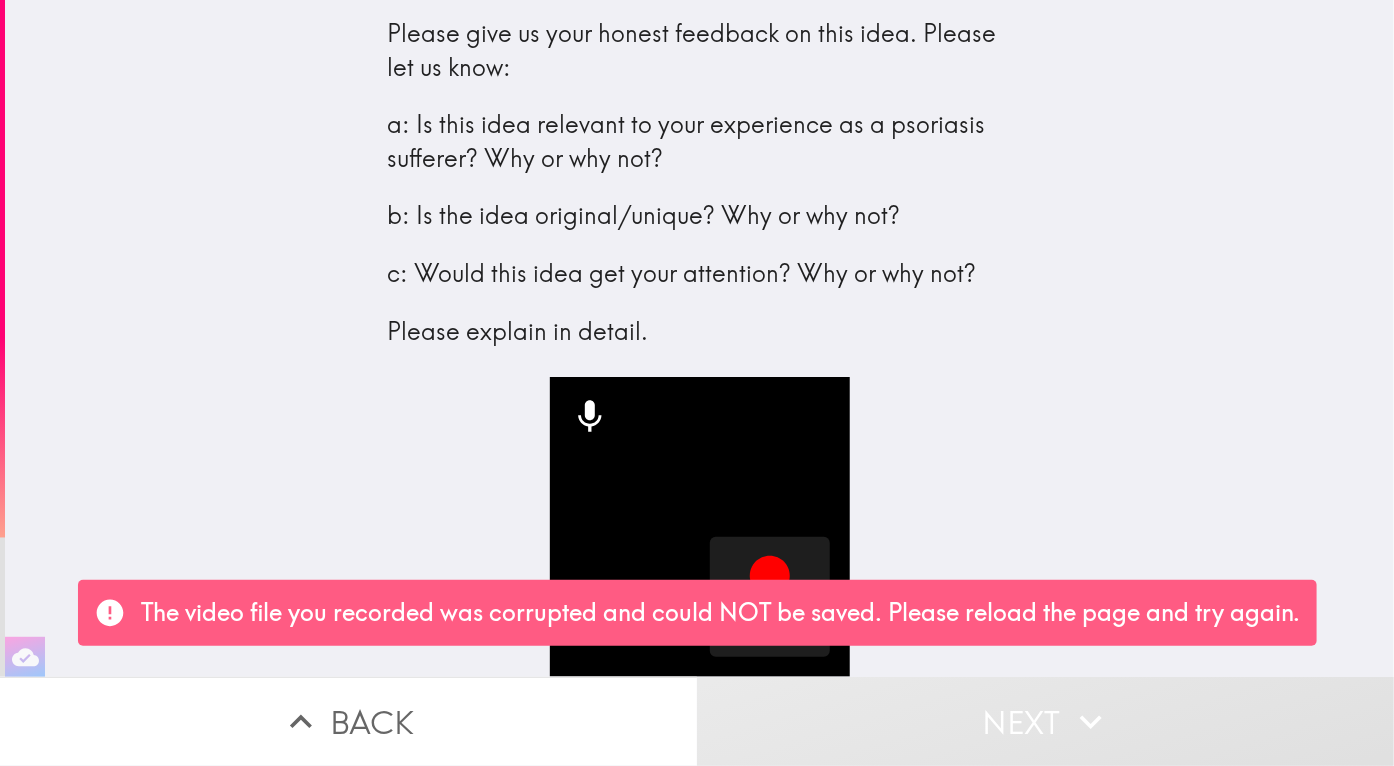 click on "The video file you recorded was corrupted and could NOT be saved. Please reload the page and try again." at bounding box center [697, 613] 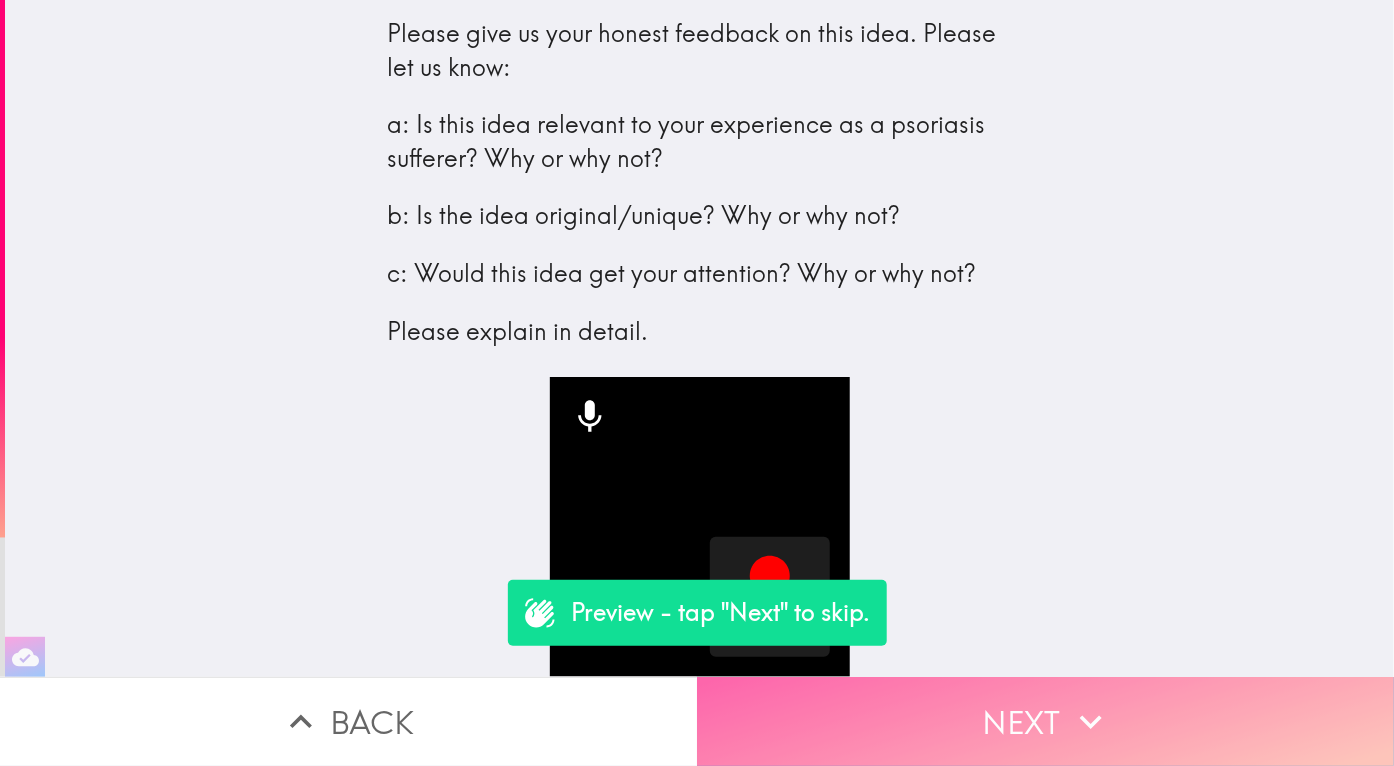 click on "Next" at bounding box center [1045, 721] 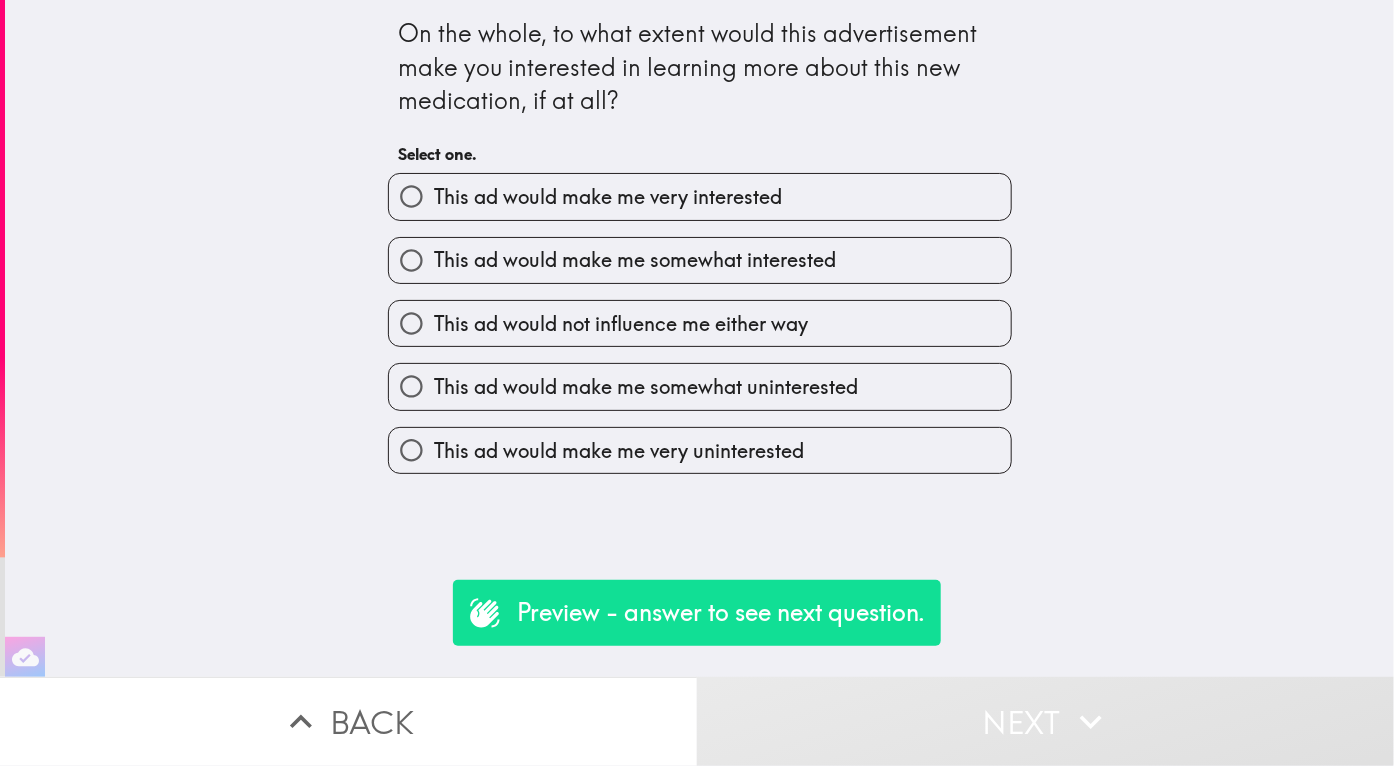 click on "This ad would make me very interested" at bounding box center [608, 197] 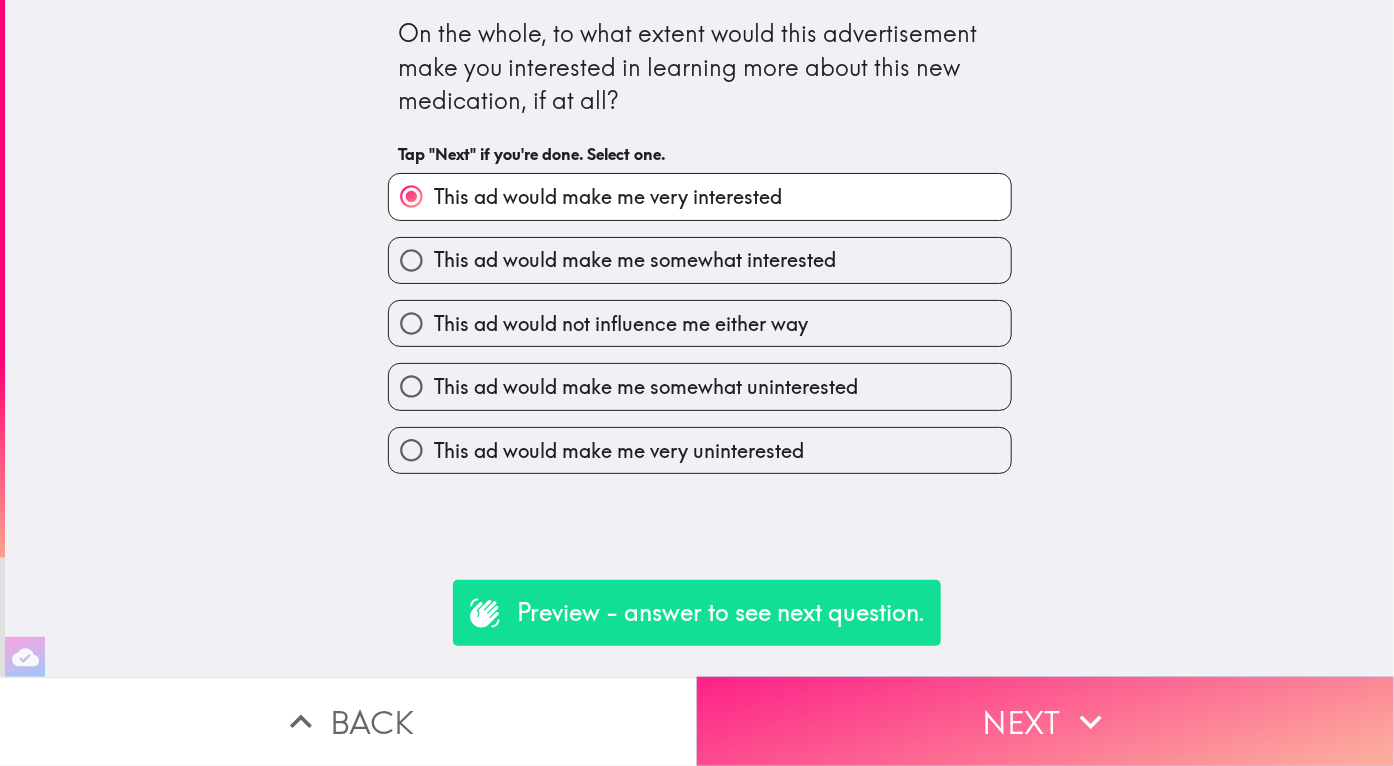 click on "Next" at bounding box center (1045, 721) 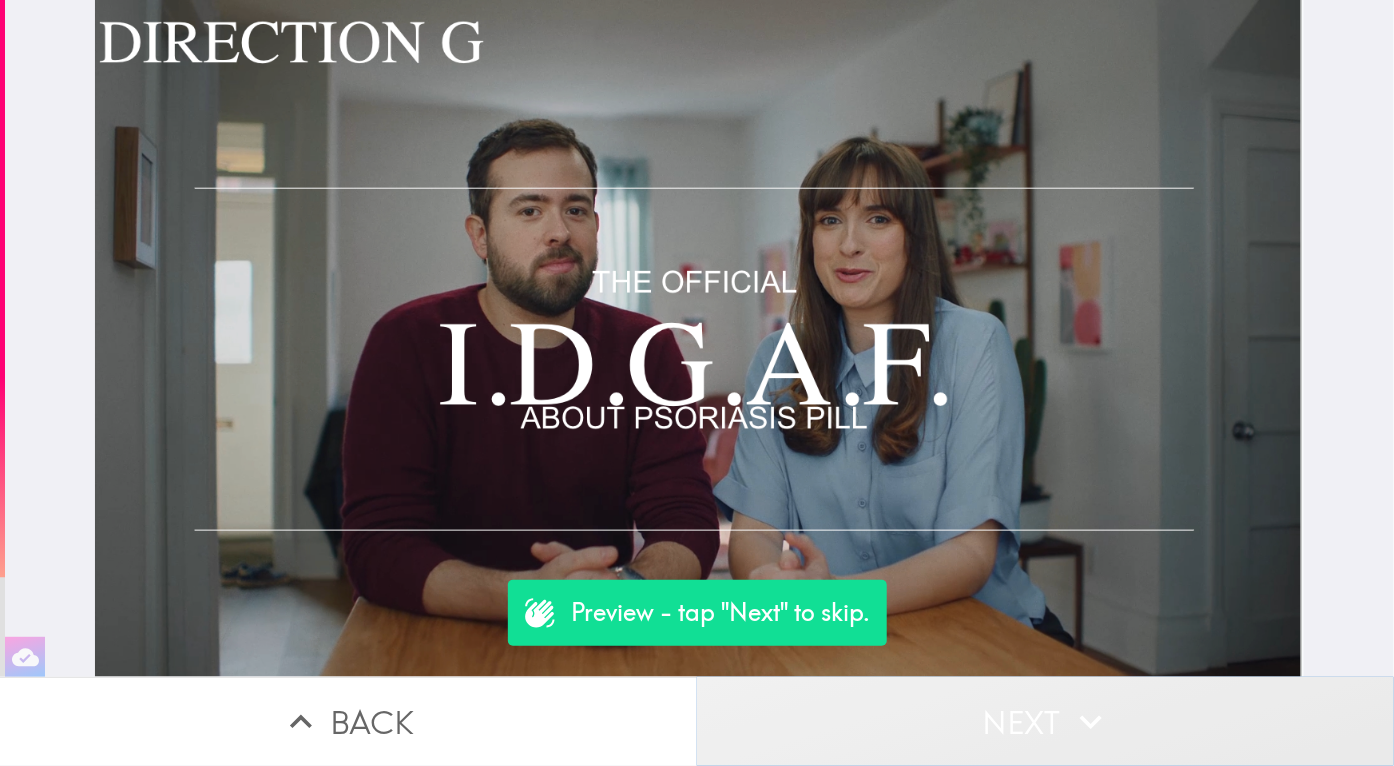 click on "Next" at bounding box center (1045, 721) 